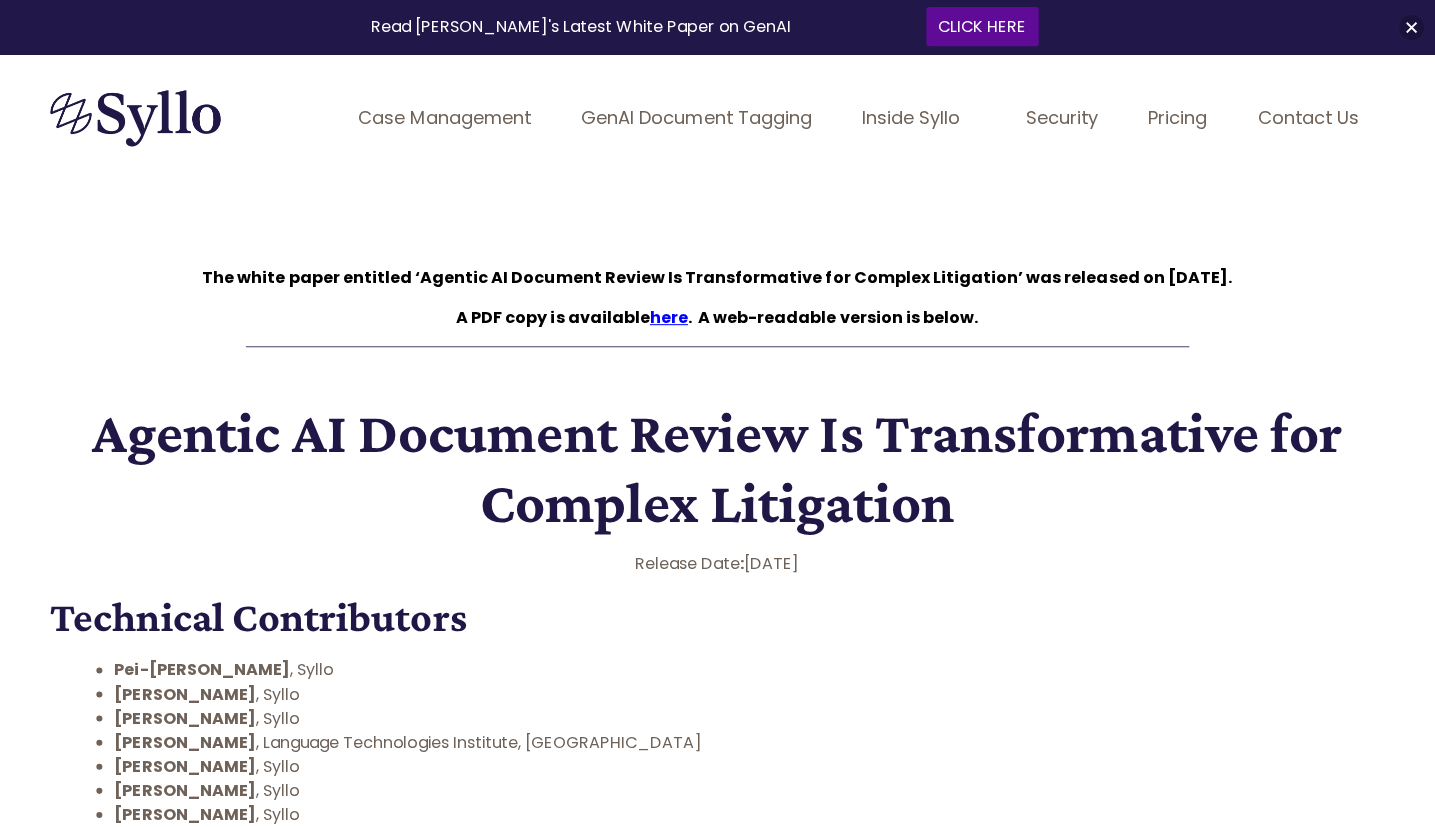 scroll, scrollTop: 0, scrollLeft: 0, axis: both 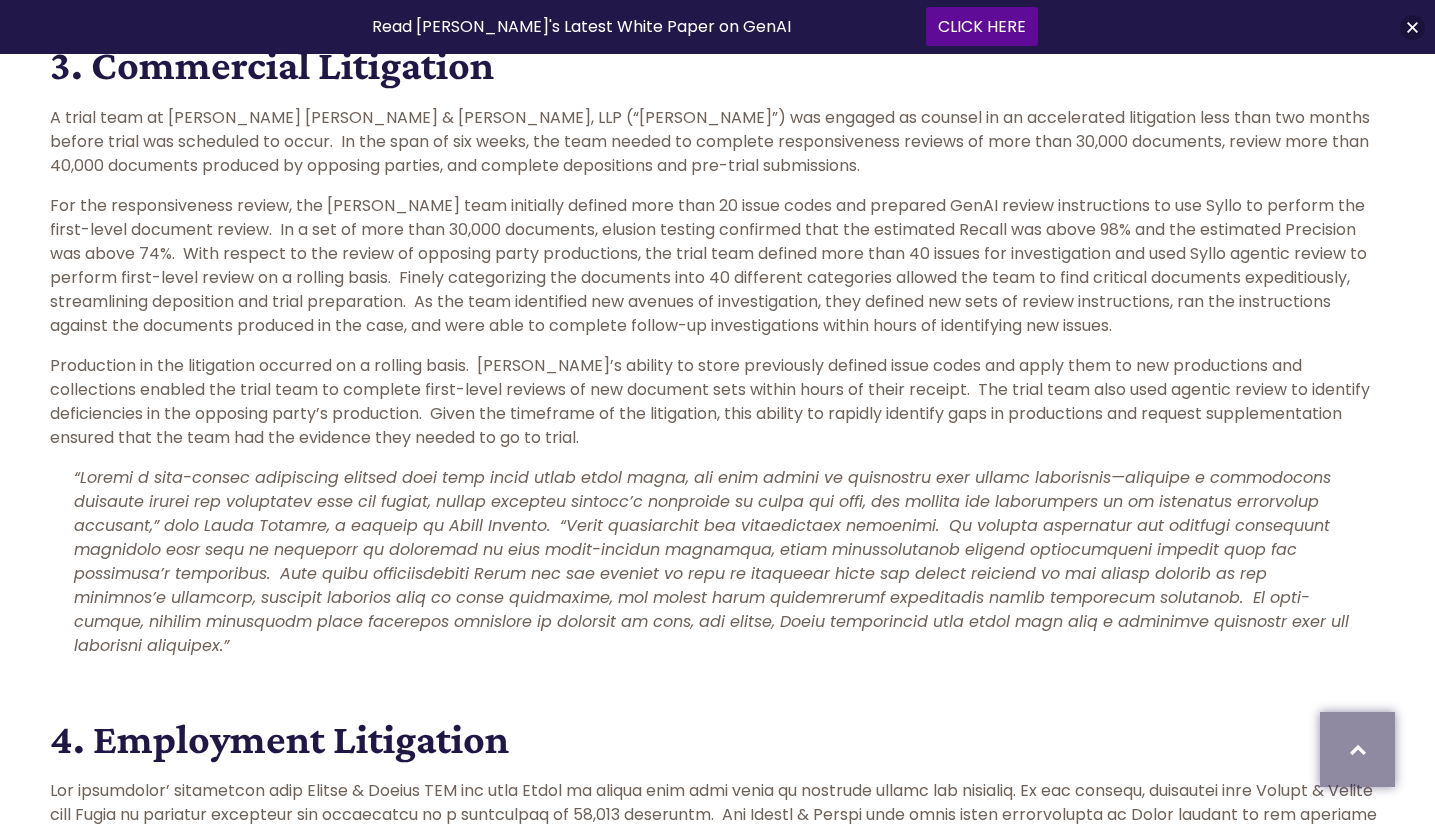 click at bounding box center [711, 561] 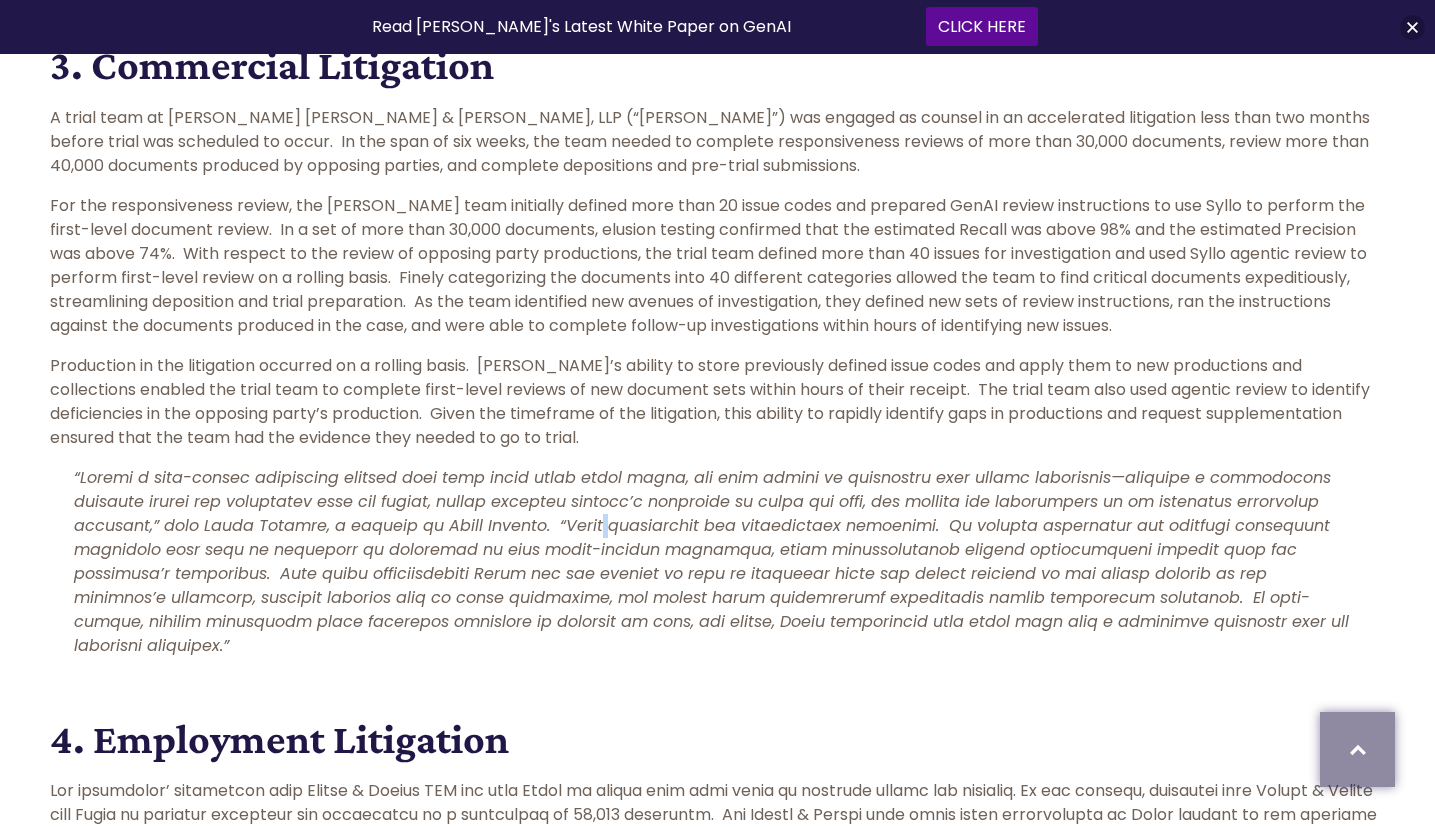 click at bounding box center (711, 561) 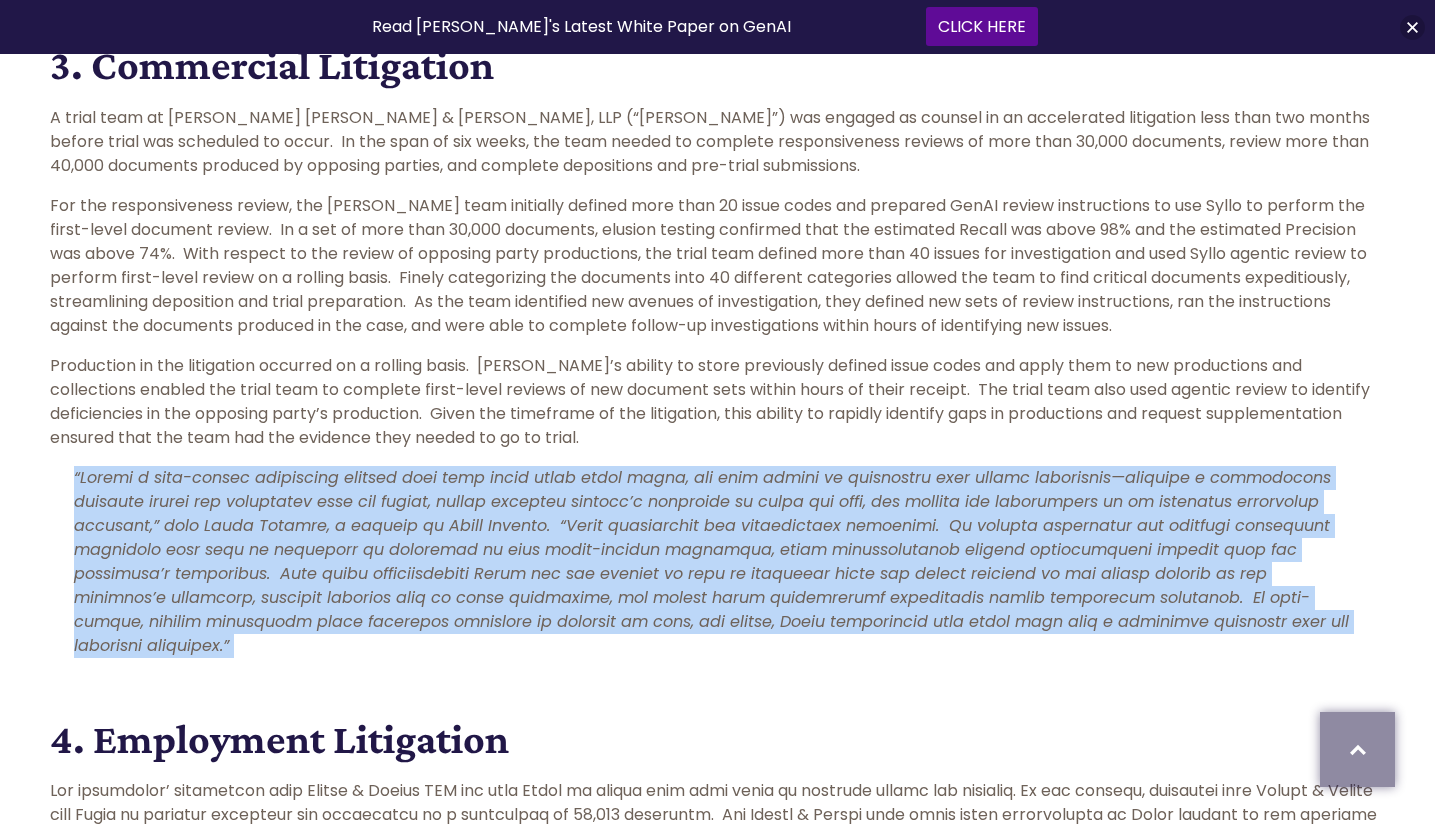 click at bounding box center [711, 561] 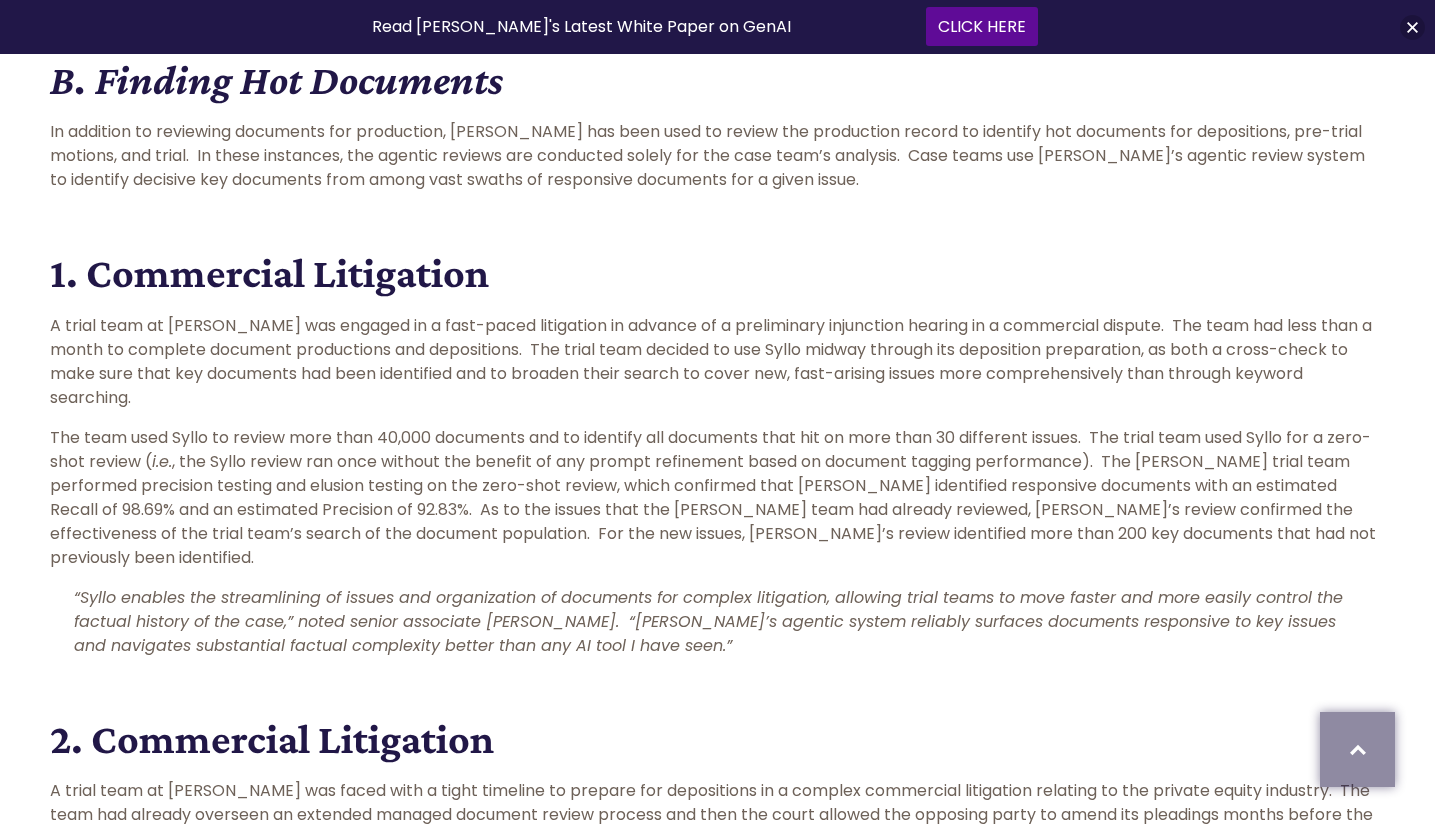 scroll, scrollTop: 9086, scrollLeft: 0, axis: vertical 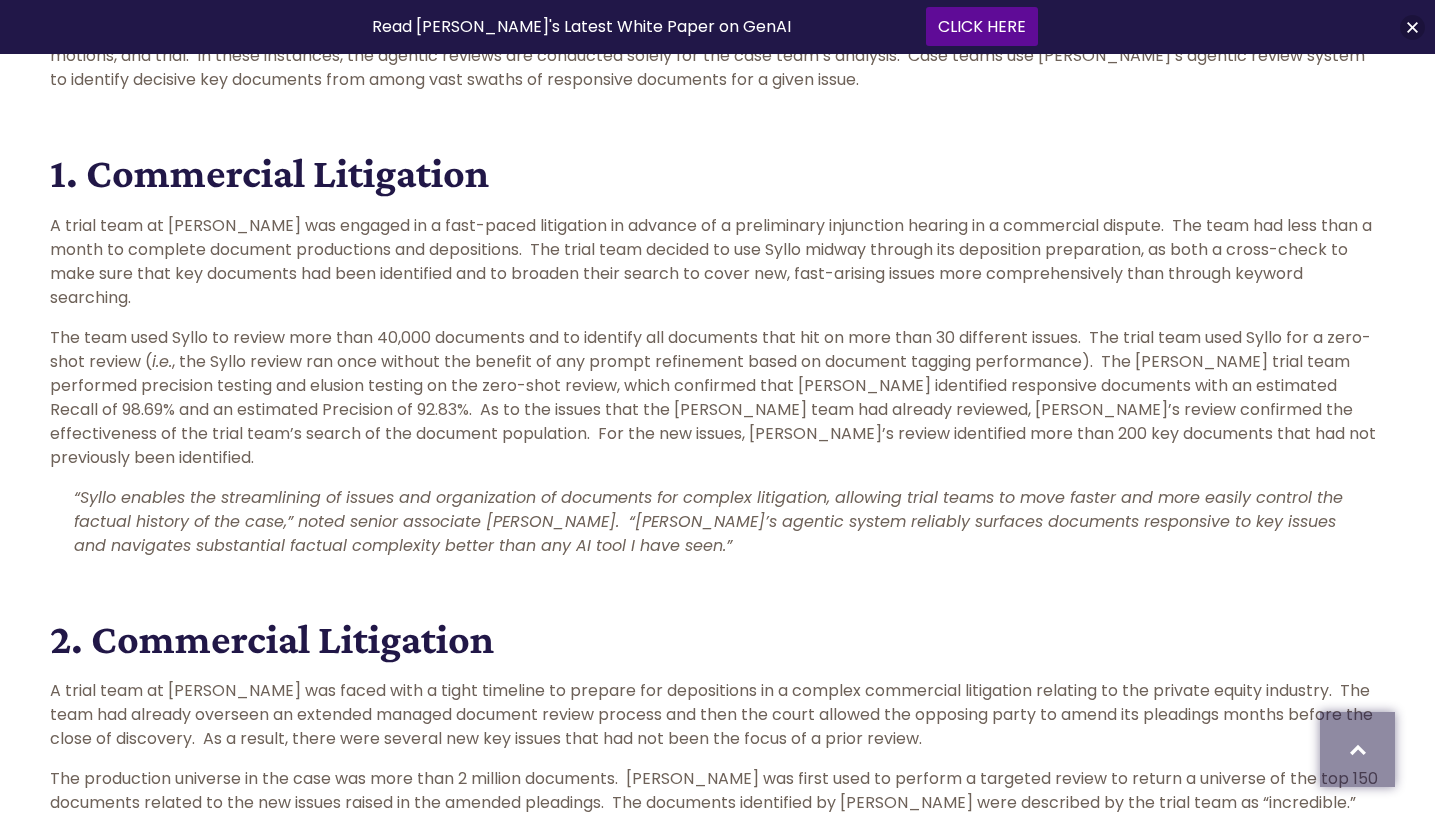 click on "“Syllo enables the streamlining of issues and organization of documents for complex litigation, allowing trial teams to move faster and more easily control the factual history of the case,” noted senior associate [PERSON_NAME].  “[PERSON_NAME]’s agentic system reliably surfaces documents responsive to key issues and navigates substantial factual complexity better than any AI tool I have seen.”" at bounding box center [708, 521] 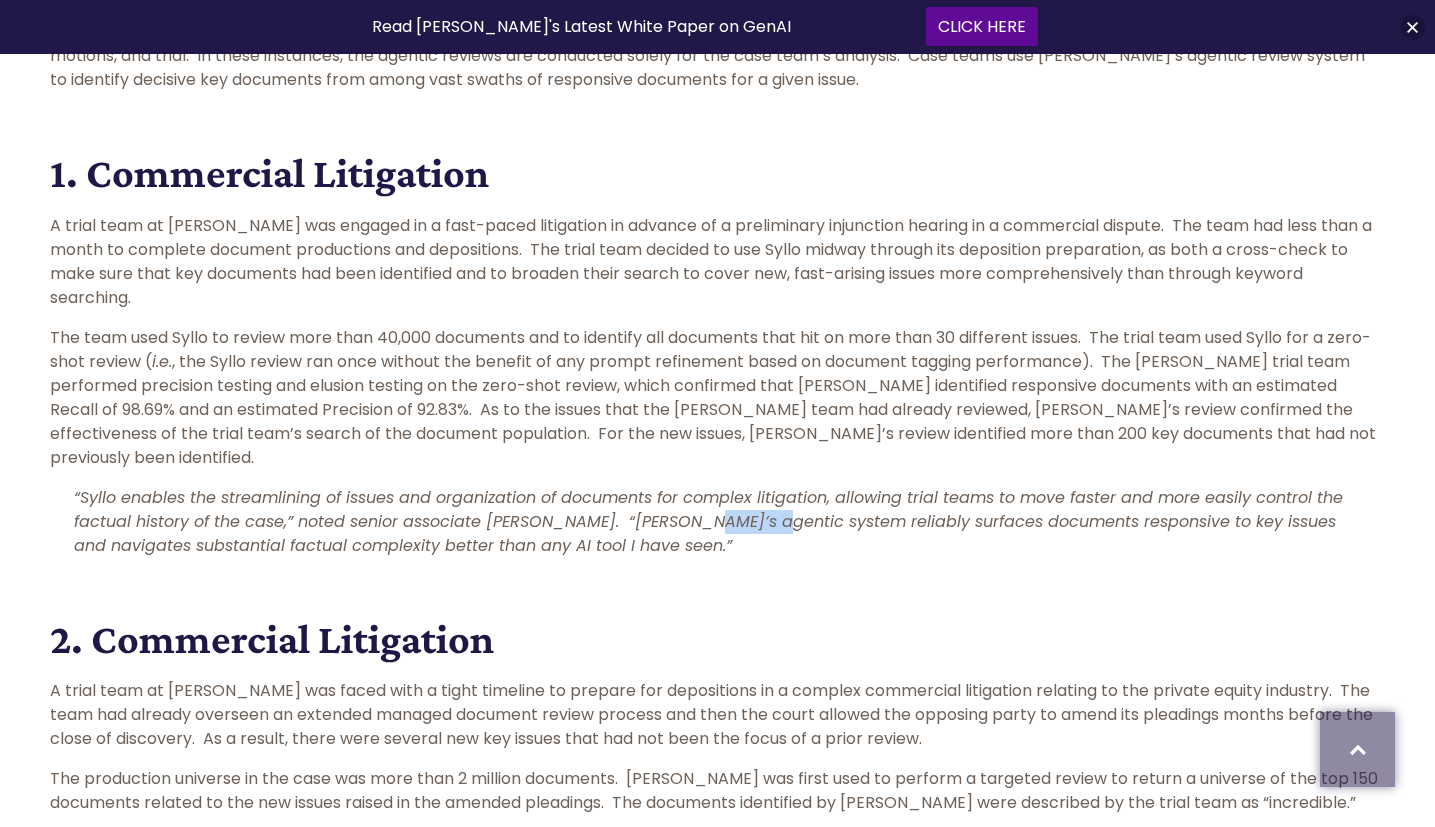 click on "“Syllo enables the streamlining of issues and organization of documents for complex litigation, allowing trial teams to move faster and more easily control the factual history of the case,” noted senior associate [PERSON_NAME].  “[PERSON_NAME]’s agentic system reliably surfaces documents responsive to key issues and navigates substantial factual complexity better than any AI tool I have seen.”" at bounding box center [708, 521] 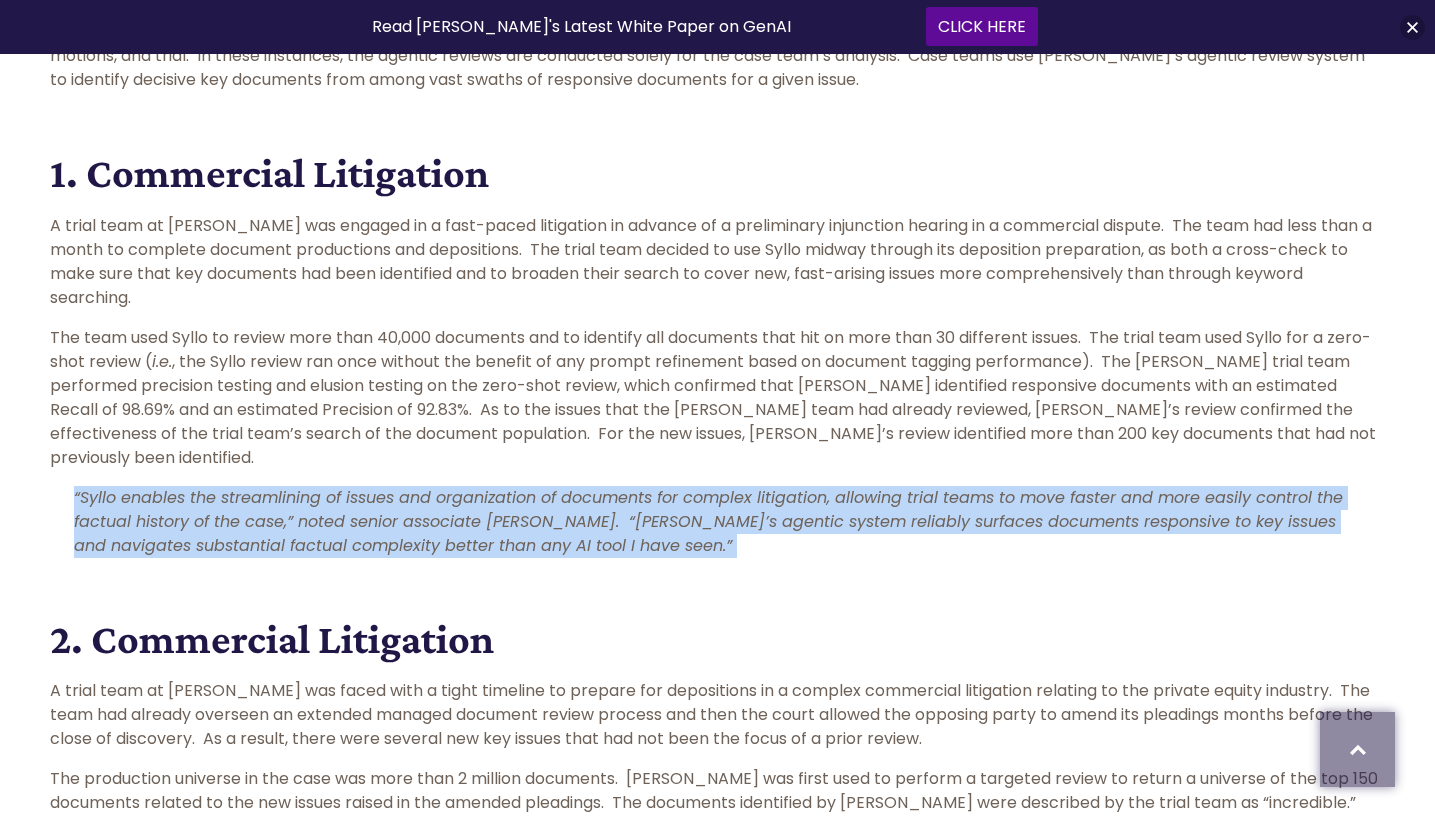 click on "“Syllo enables the streamlining of issues and organization of documents for complex litigation, allowing trial teams to move faster and more easily control the factual history of the case,” noted senior associate [PERSON_NAME].  “[PERSON_NAME]’s agentic system reliably surfaces documents responsive to key issues and navigates substantial factual complexity better than any AI tool I have seen.”" at bounding box center (708, 521) 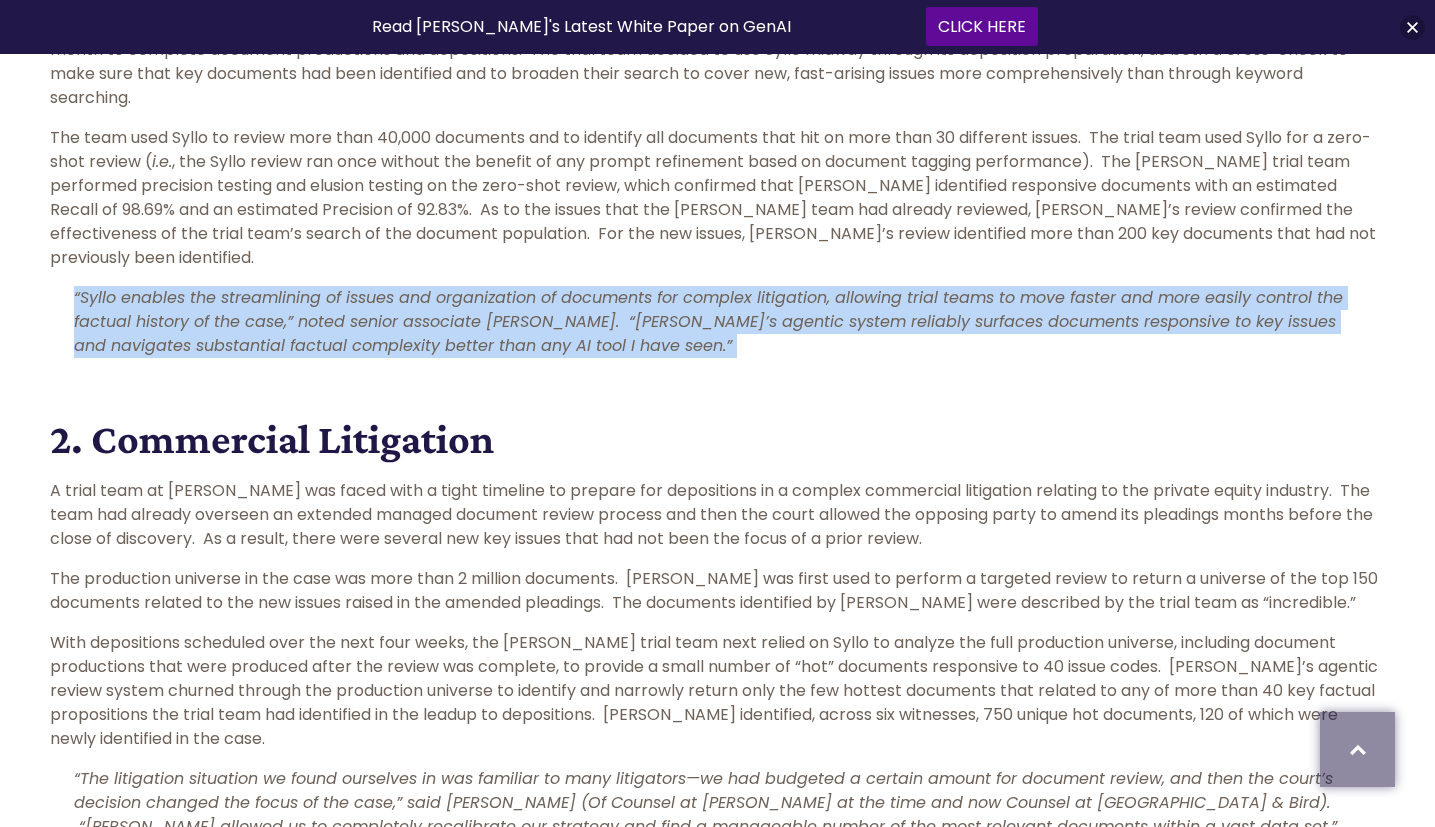 click on "“Syllo enables the streamlining of issues and organization of documents for complex litigation, allowing trial teams to move faster and more easily control the factual history of the case,” noted senior associate [PERSON_NAME].  “[PERSON_NAME]’s agentic system reliably surfaces documents responsive to key issues and navigates substantial factual complexity better than any AI tool I have seen.”" at bounding box center (708, 321) 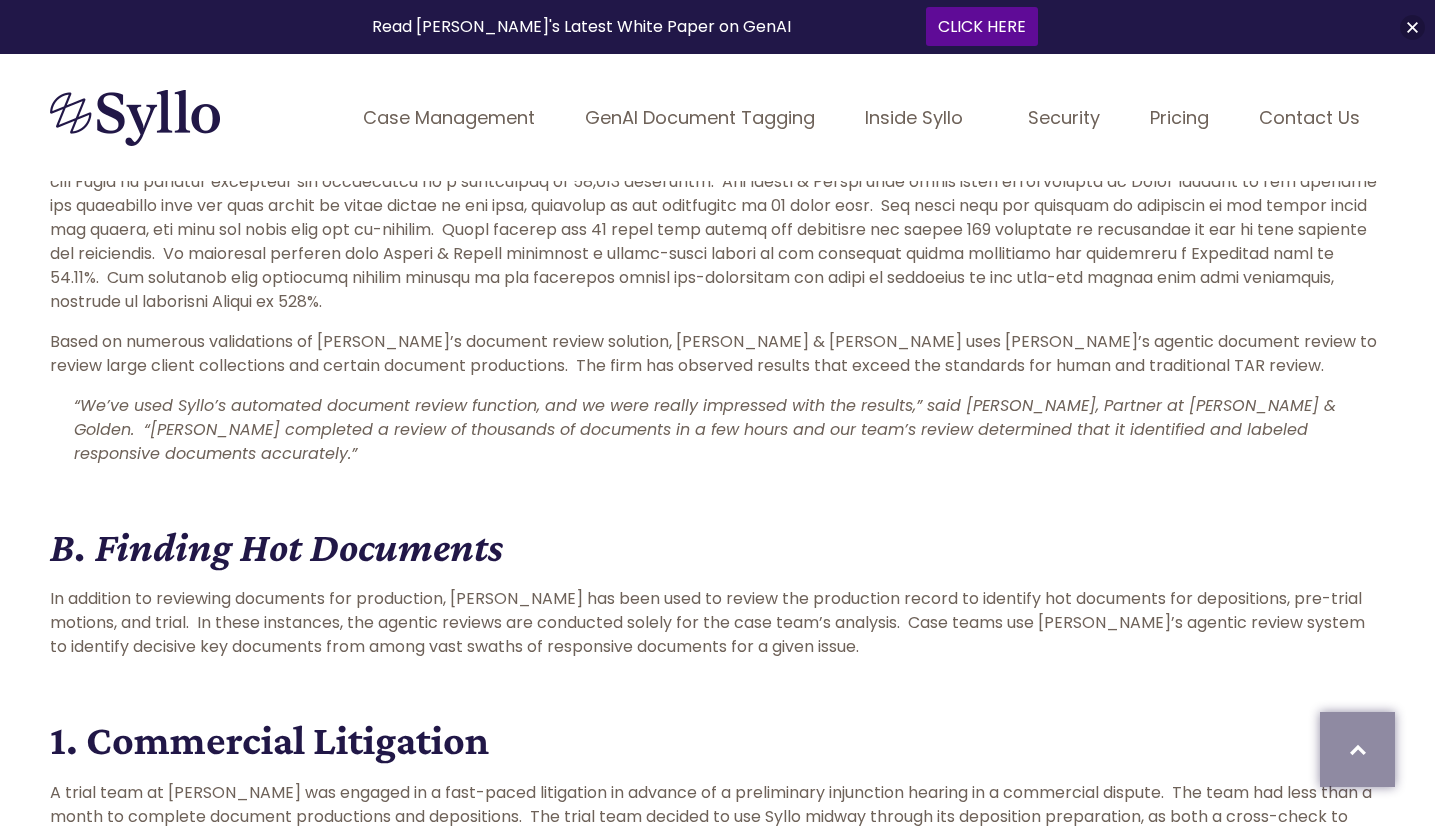 scroll, scrollTop: 8386, scrollLeft: 0, axis: vertical 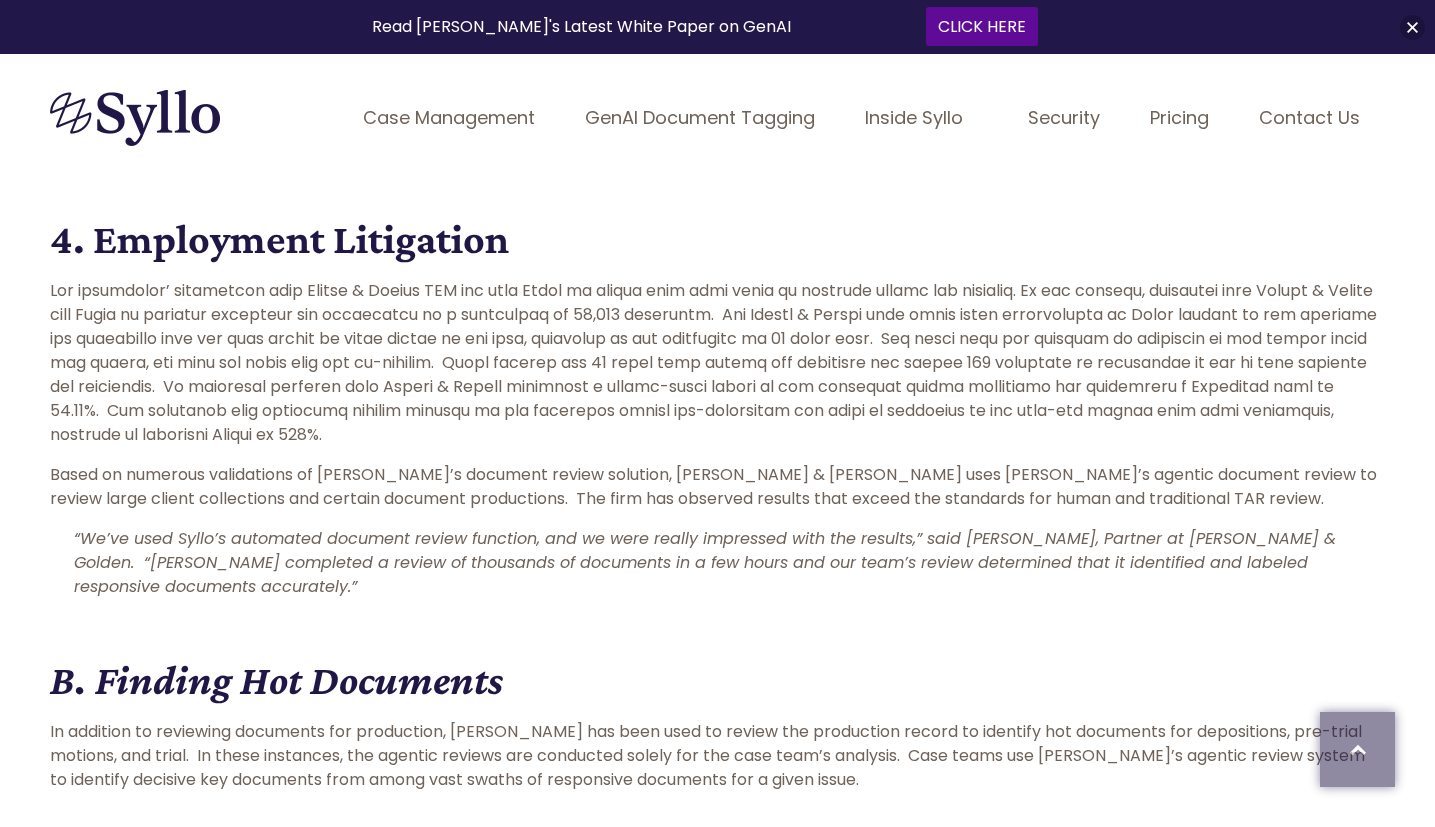 click at bounding box center (717, 363) 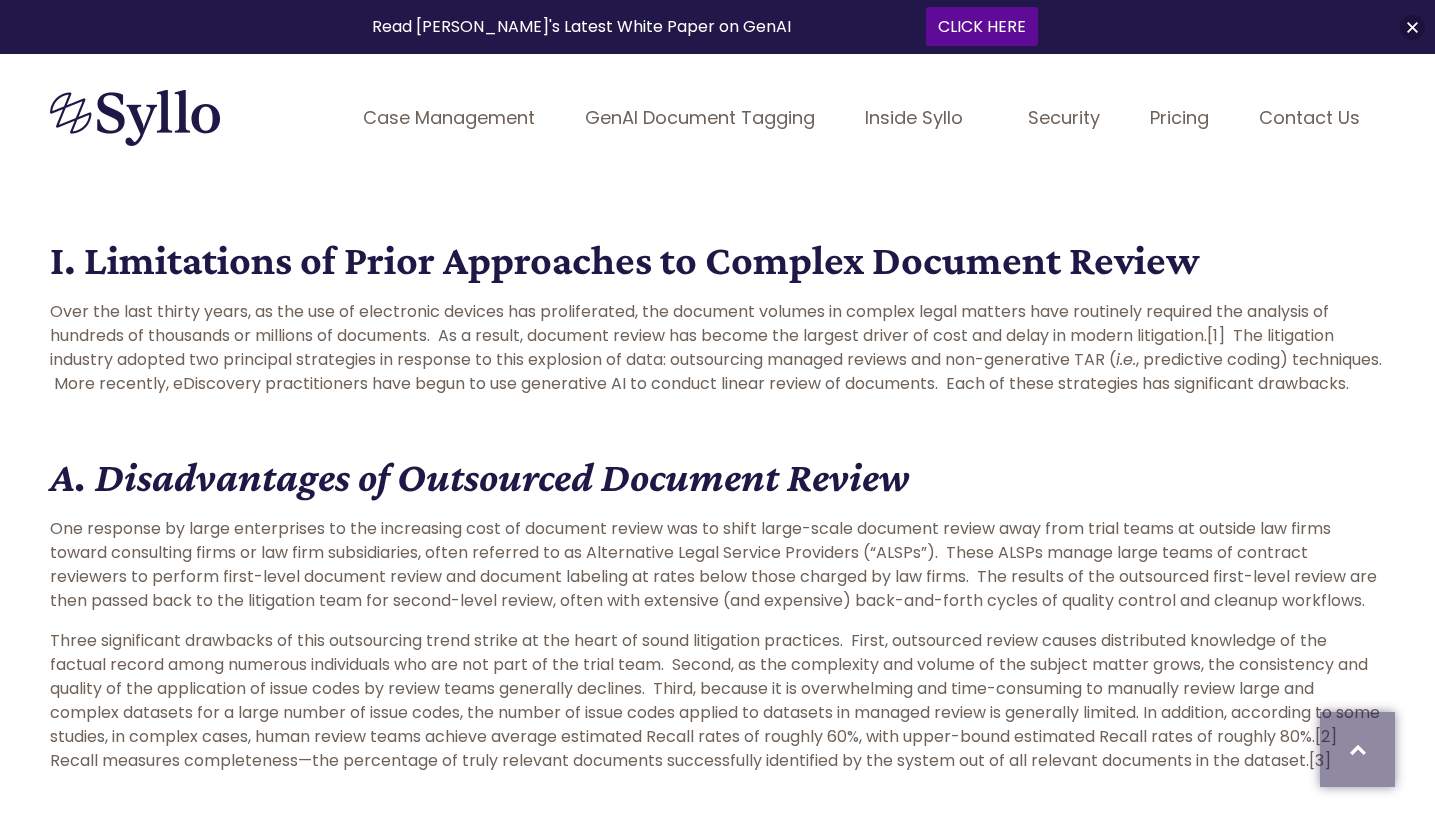 scroll, scrollTop: 2423, scrollLeft: 0, axis: vertical 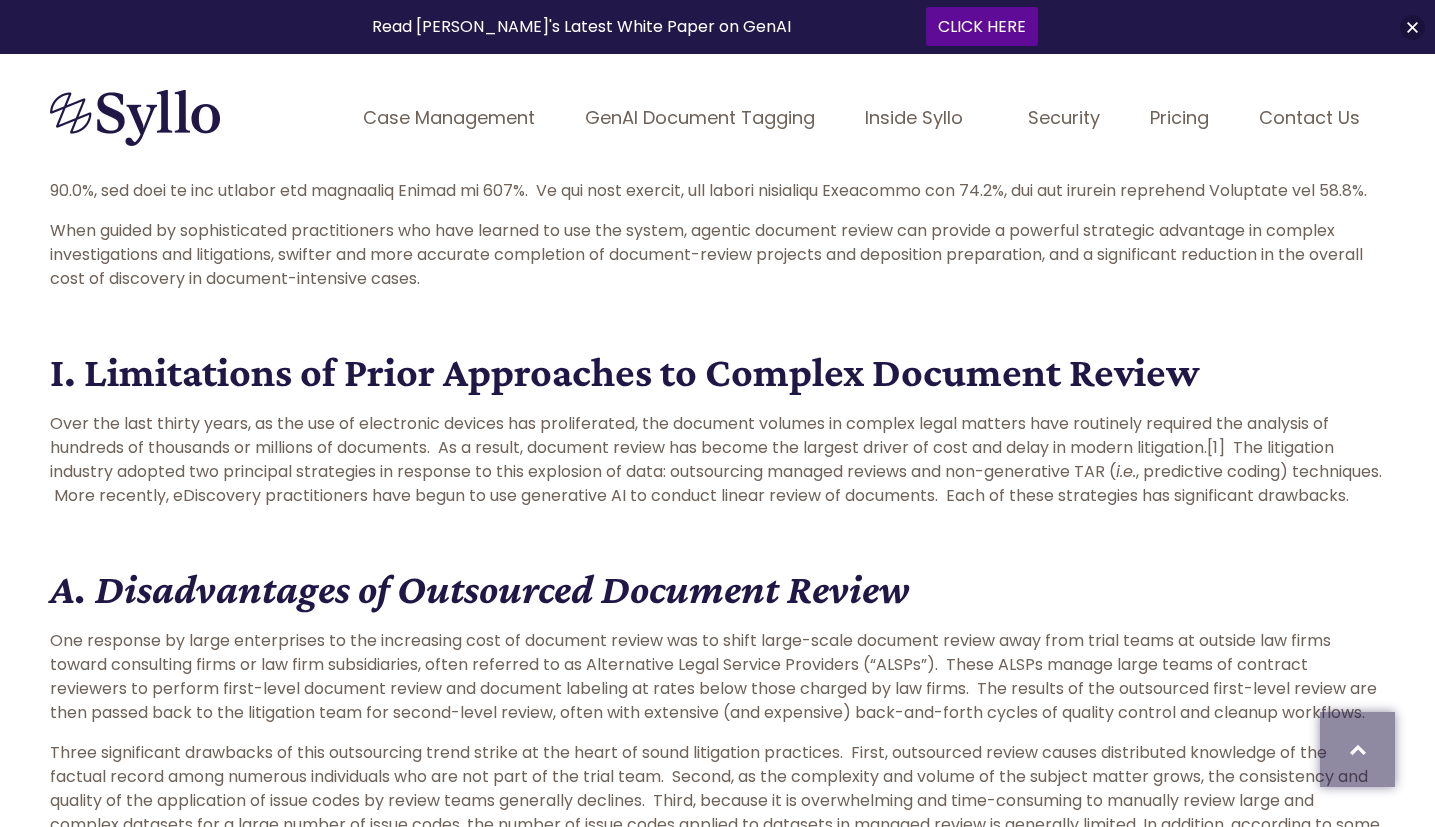 click on "One response by large enterprises to the increasing cost of document review was to shift large-scale document review away from trial teams at outside law firms toward consulting firms or law firm subsidiaries, often referred to as Alternative Legal Service Providers (“ALSPs”).  These ALSPs manage large teams of contract reviewers to perform first-level document review and document labeling at rates below those charged by law firms.  The results of the outsourced first-level review are then passed back to the litigation team for second-level review, often with extensive (and expensive) back-and-forth cycles of quality control and cleanup workflows." at bounding box center [717, 677] 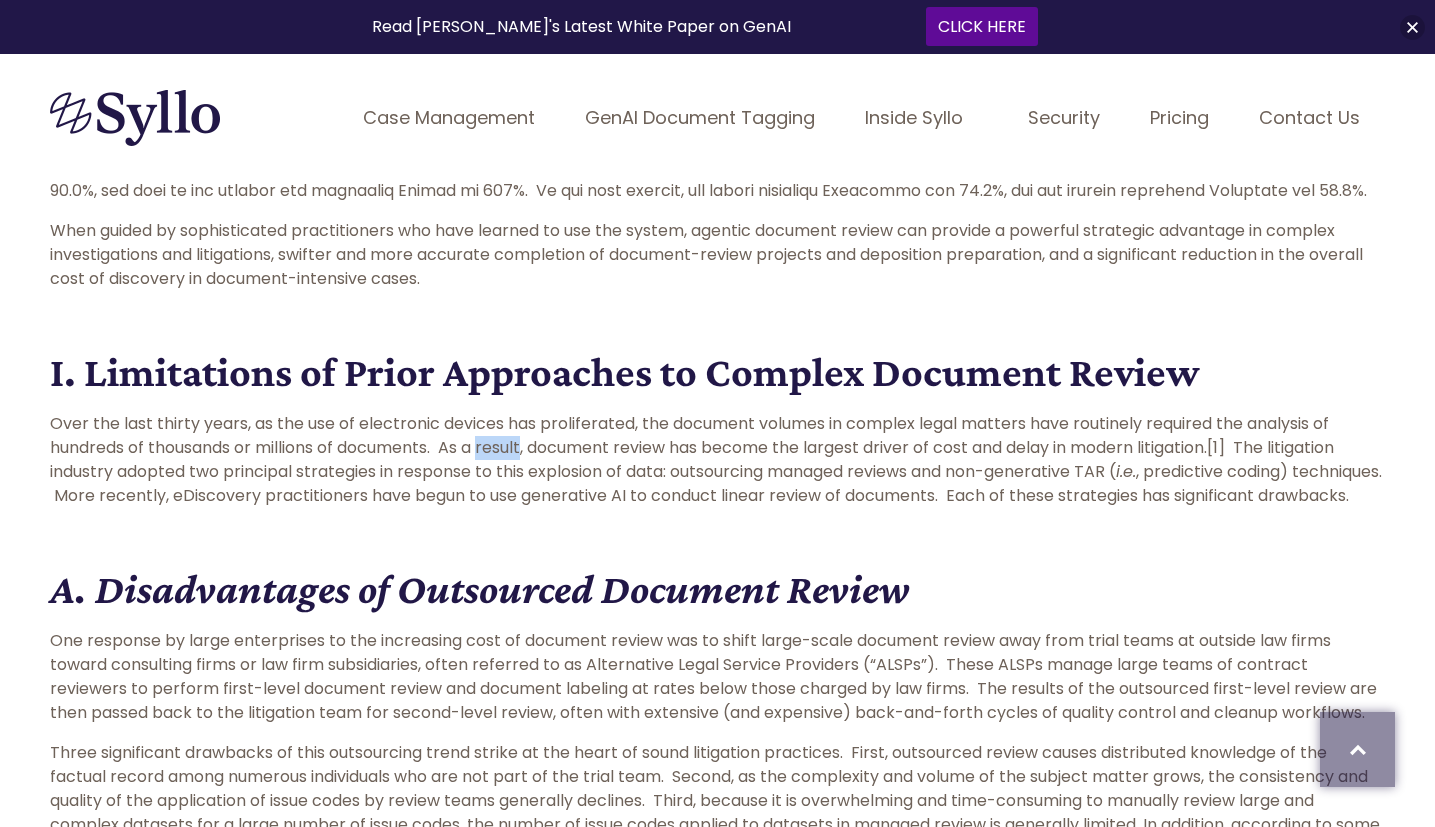 click on "Over the last thirty years, as the use of electronic devices has proliferated, the document volumes in complex legal matters have routinely required the analysis of hundreds of thousands or millions of documents.  As a result, document review has become the largest driver of cost and delay in modern litigation. [ 1]  The litigation industry adopted two principal strategies in response to this explosion of data: outsourcing managed reviews and non-generative TAR ( i.e. , predictive coding) techniques.  More recently, eDiscovery practitioners have begun to use generative AI to conduct linear review of documents.  Each of these strategies has significant drawbacks." at bounding box center [717, 460] 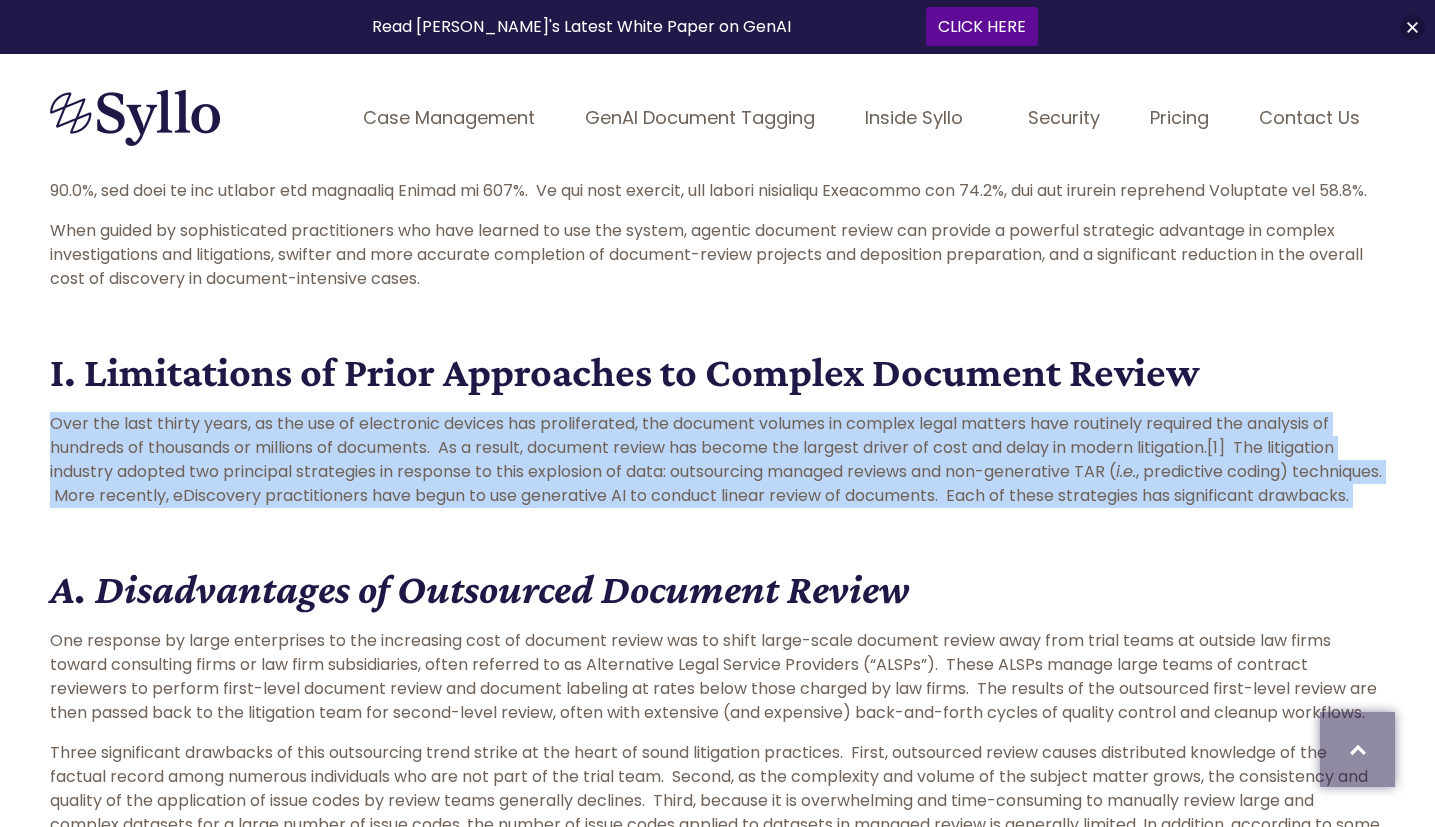 click on "Over the last thirty years, as the use of electronic devices has proliferated, the document volumes in complex legal matters have routinely required the analysis of hundreds of thousands or millions of documents.  As a result, document review has become the largest driver of cost and delay in modern litigation. [ 1]  The litigation industry adopted two principal strategies in response to this explosion of data: outsourcing managed reviews and non-generative TAR ( i.e. , predictive coding) techniques.  More recently, eDiscovery practitioners have begun to use generative AI to conduct linear review of documents.  Each of these strategies has significant drawbacks." at bounding box center [717, 460] 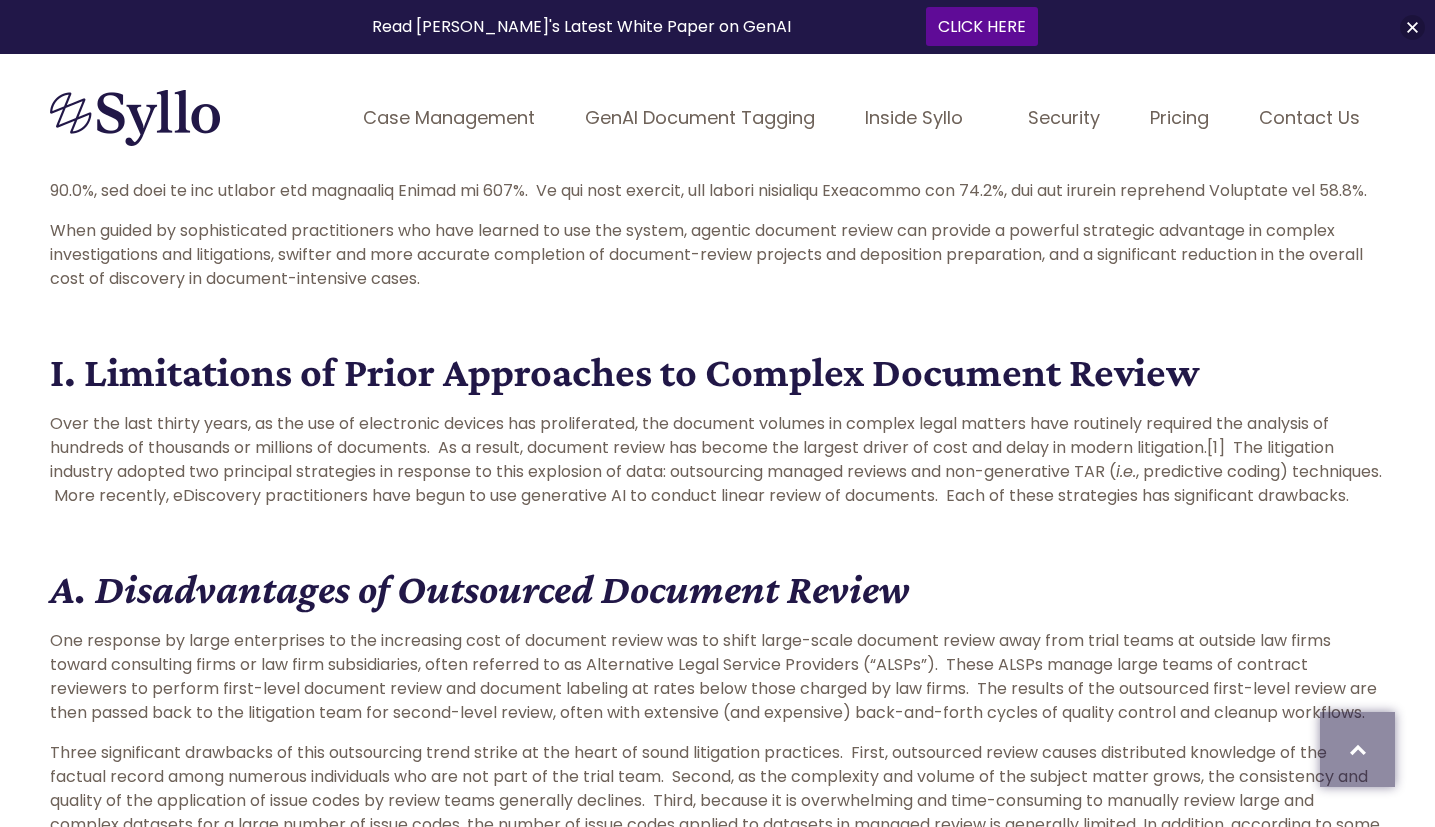 click at bounding box center [717, 319] 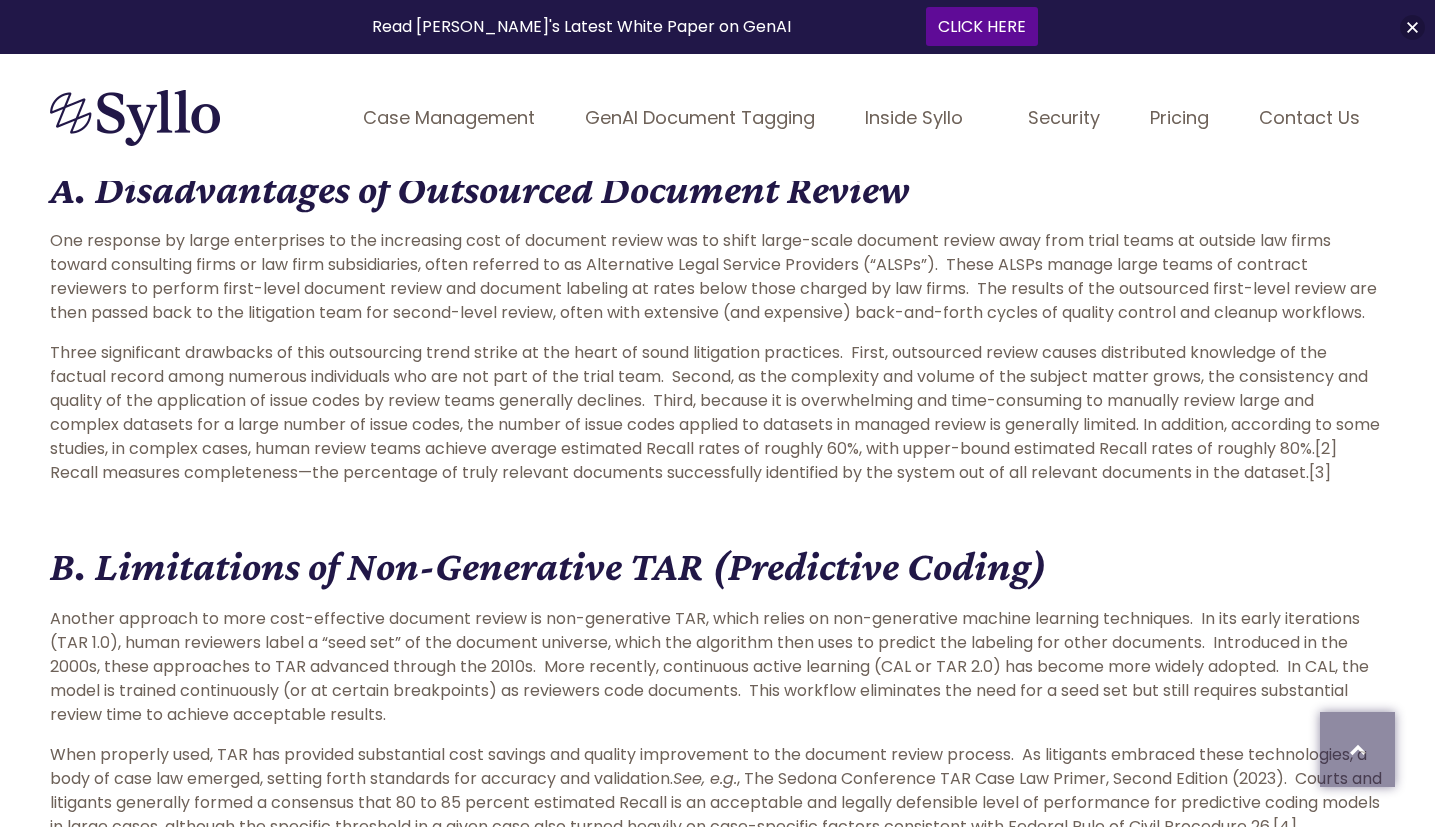 scroll, scrollTop: 2423, scrollLeft: 0, axis: vertical 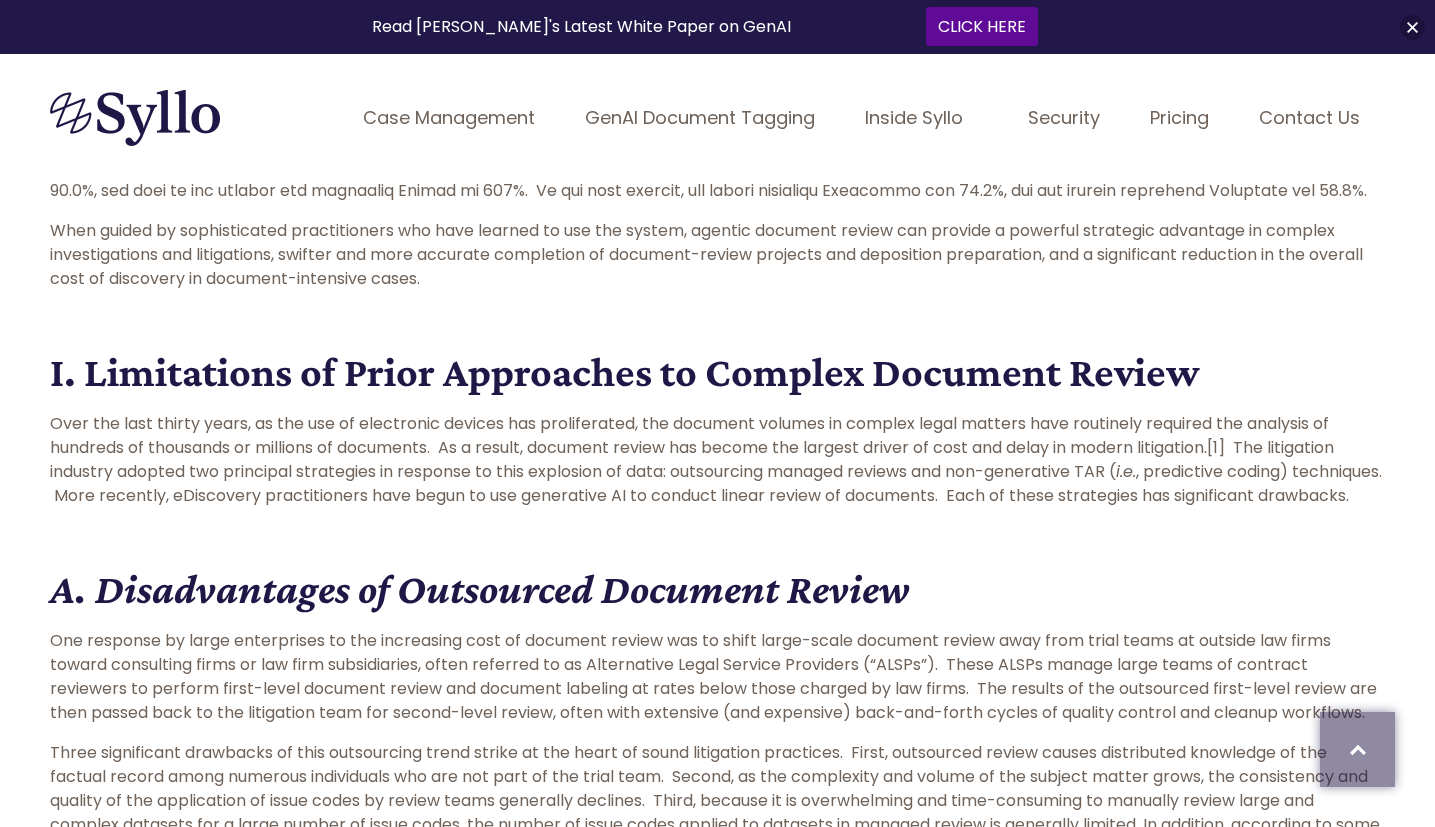 click at bounding box center (717, 119) 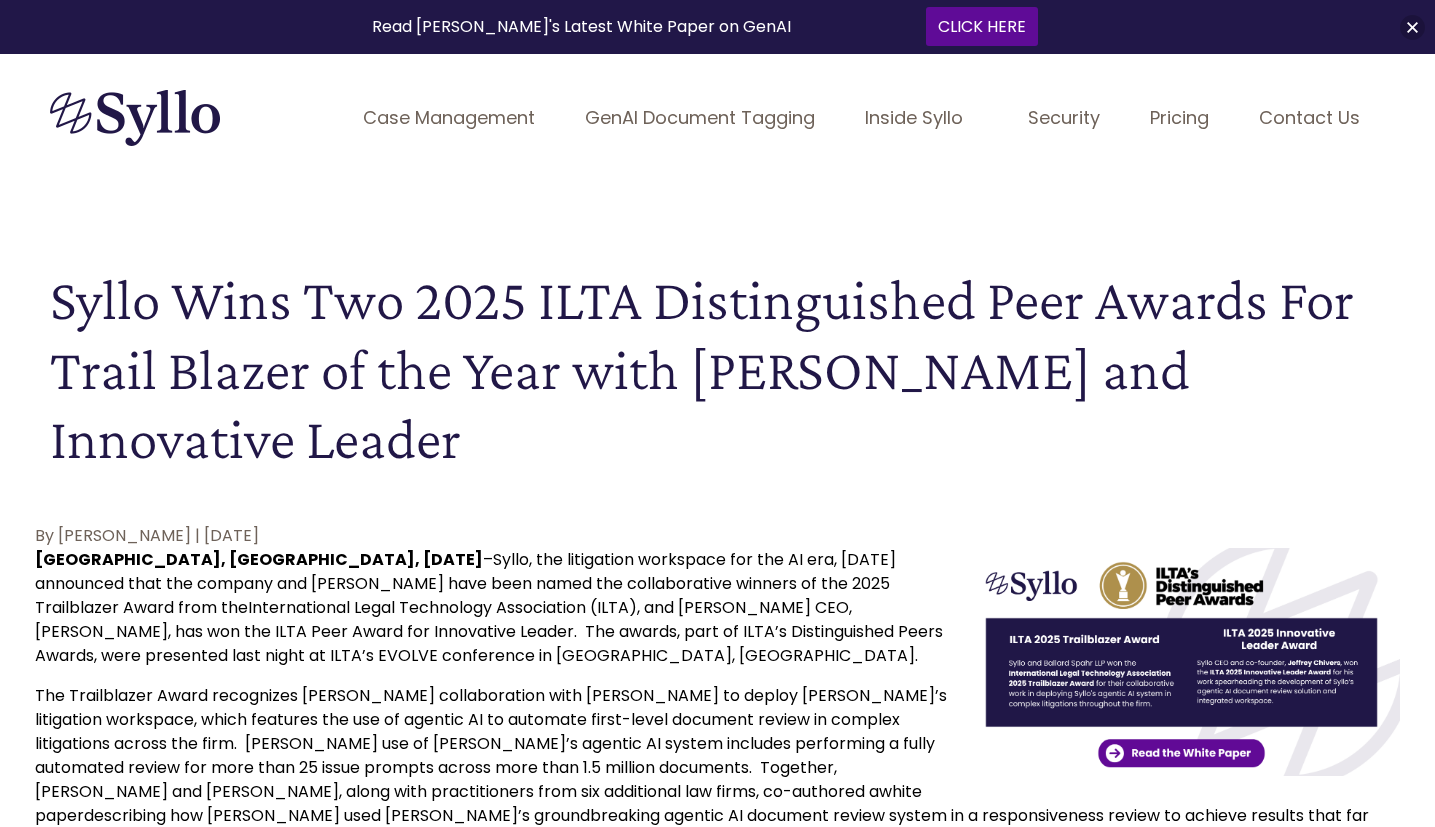 scroll, scrollTop: 0, scrollLeft: 0, axis: both 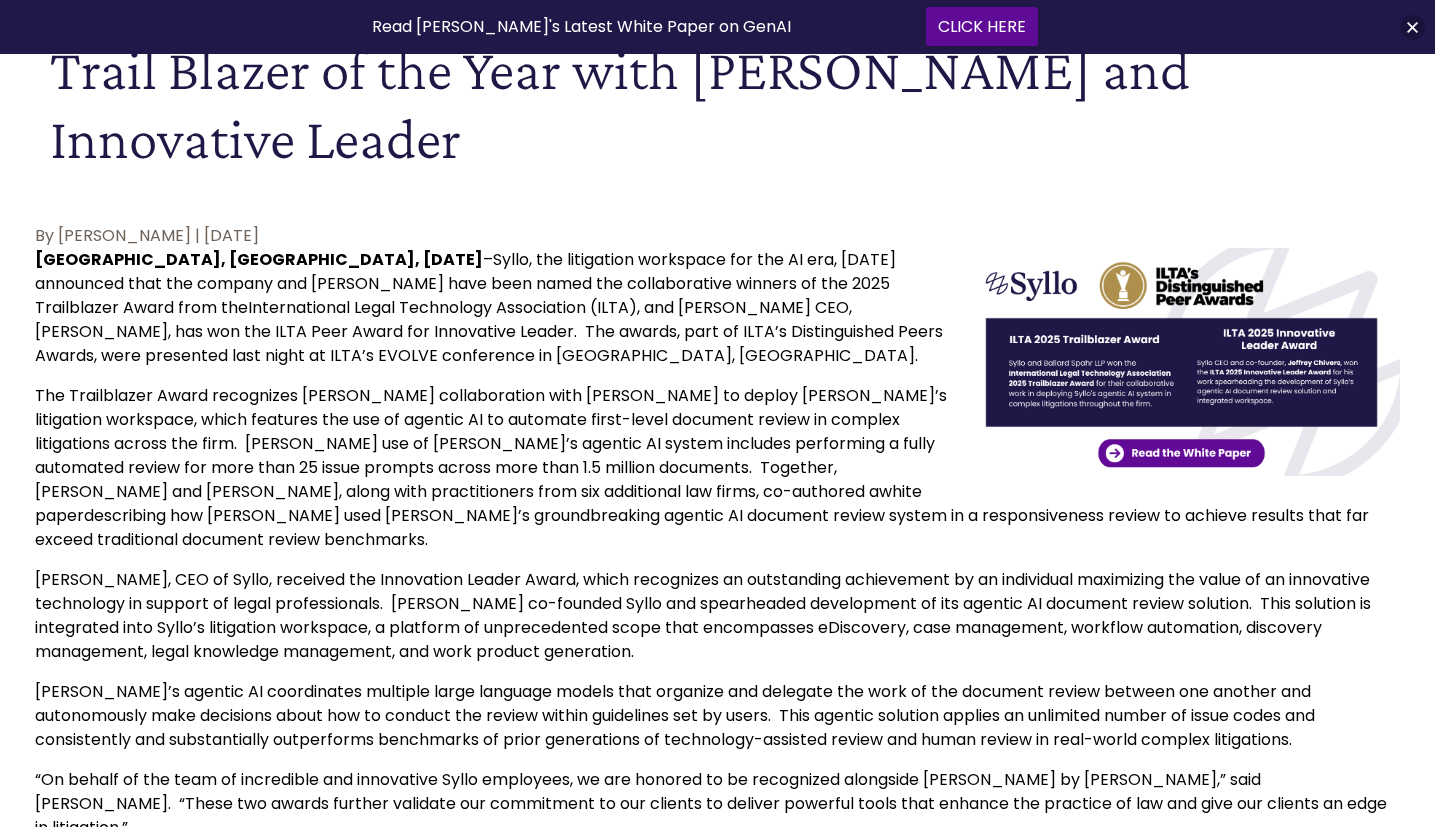 click on "The Trailblazer Award recognizes [PERSON_NAME] collaboration with [PERSON_NAME] to deploy [PERSON_NAME]’s litigation workspace, which features the use of agentic AI to automate first-level document review in complex litigations across the firm.  [PERSON_NAME] use of [PERSON_NAME]’s agentic AI system includes performing a fully automated review for more than 25 issue prompts across more than 1.5 million documents.  Together, [PERSON_NAME] and [PERSON_NAME], along with practitioners from six additional law firms, co-authored a  white paper  describing how [PERSON_NAME] used [PERSON_NAME]’s groundbreaking agentic AI document review system in a responsiveness review to achieve results that far exceed traditional document review benchmarks." at bounding box center (702, 467) 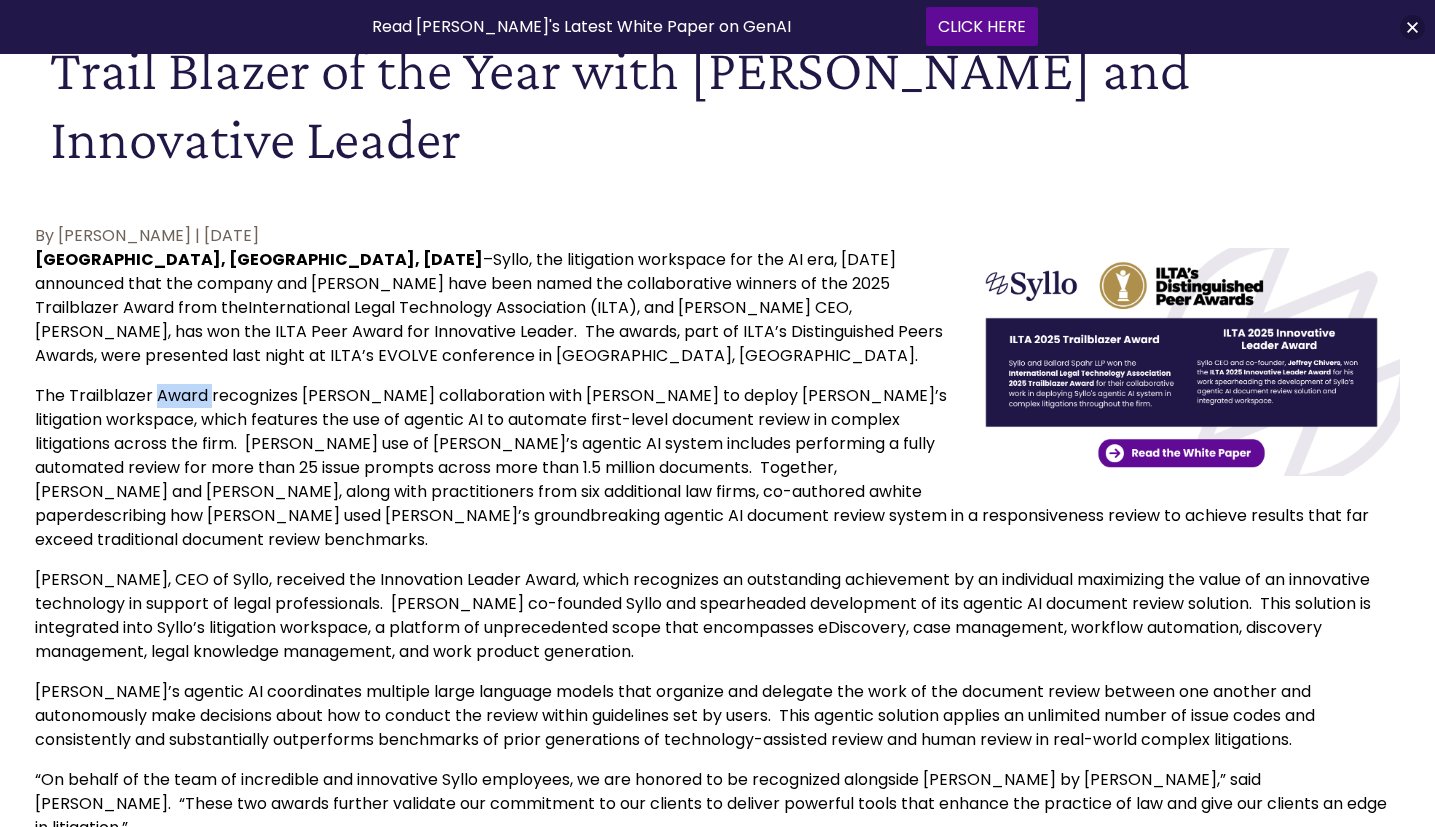 click on "The Trailblazer Award recognizes [PERSON_NAME] collaboration with [PERSON_NAME] to deploy [PERSON_NAME]’s litigation workspace, which features the use of agentic AI to automate first-level document review in complex litigations across the firm.  [PERSON_NAME] use of [PERSON_NAME]’s agentic AI system includes performing a fully automated review for more than 25 issue prompts across more than 1.5 million documents.  Together, [PERSON_NAME] and [PERSON_NAME], along with practitioners from six additional law firms, co-authored a  white paper  describing how [PERSON_NAME] used [PERSON_NAME]’s groundbreaking agentic AI document review system in a responsiveness review to achieve results that far exceed traditional document review benchmarks." at bounding box center [702, 467] 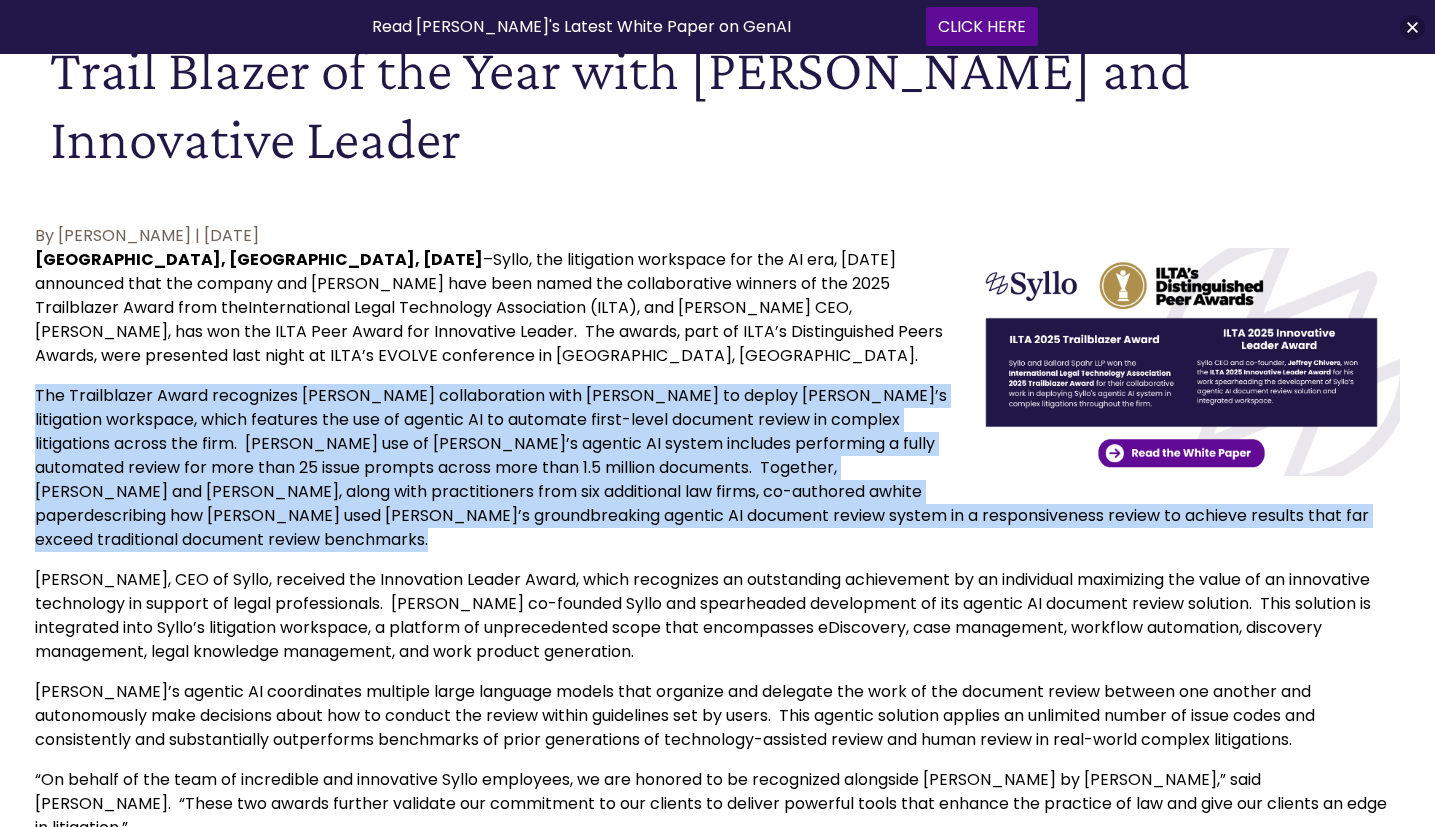 click on "The Trailblazer Award recognizes [PERSON_NAME] collaboration with [PERSON_NAME] to deploy [PERSON_NAME]’s litigation workspace, which features the use of agentic AI to automate first-level document review in complex litigations across the firm.  [PERSON_NAME] use of [PERSON_NAME]’s agentic AI system includes performing a fully automated review for more than 25 issue prompts across more than 1.5 million documents.  Together, [PERSON_NAME] and [PERSON_NAME], along with practitioners from six additional law firms, co-authored a  white paper  describing how [PERSON_NAME] used [PERSON_NAME]’s groundbreaking agentic AI document review system in a responsiveness review to achieve results that far exceed traditional document review benchmarks." at bounding box center [702, 467] 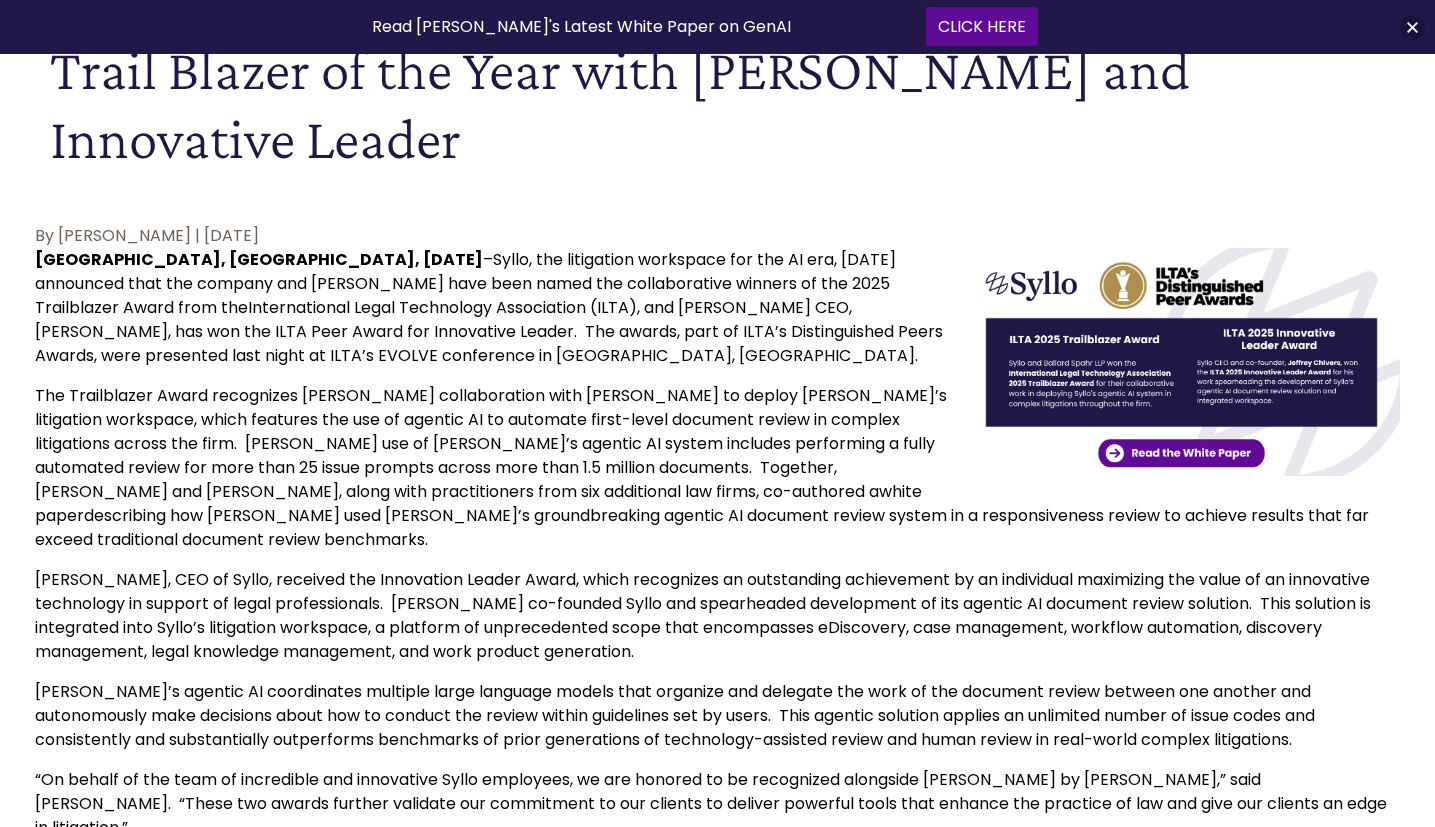 click on "MYRTLE BEACH, SC, April 30, 2025  –  Syllo , the litigation workspace for the AI era, today announced that the company and Ballard Spahr have been named the collaborative winners of the 2025 Trailblazer Award from the  International Legal Technology Association (ILTA) , and Syllo CEO, Jeffrey Chivers, has won the ILTA Peer Award for Innovative Leader.  The awards, part of ILTA’s Distinguished Peers Awards, were presented last night at ILTA’s EVOLVE conference in Myrtle Beach, SC." at bounding box center [489, 307] 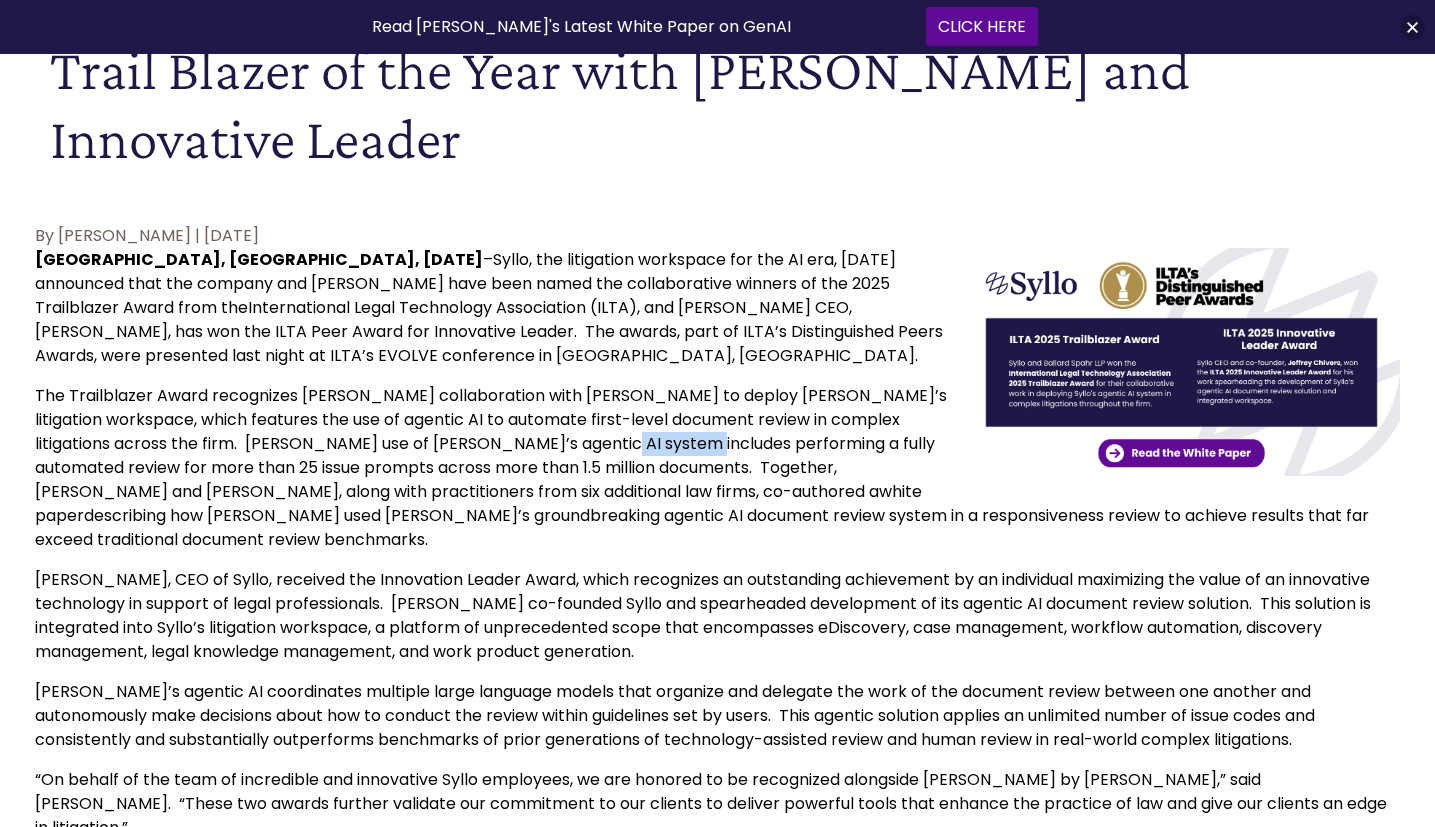 click on "The Trailblazer Award recognizes Ballard Spahr’s collaboration with Syllo to deploy Syllo’s litigation workspace, which features the use of agentic AI to automate first-level document review in complex litigations across the firm.  Ballard Spahr’s use of Syllo’s agentic AI system includes performing a fully automated review for more than 25 issue prompts across more than 1.5 million documents.  Together, Syllo and Ballard Spahr, along with practitioners from six additional law firms, co-authored a  white paper  describing how Ballard Spahr used Syllo’s groundbreaking agentic AI document review system in a responsiveness review to achieve results that far exceed traditional document review benchmarks." at bounding box center [702, 467] 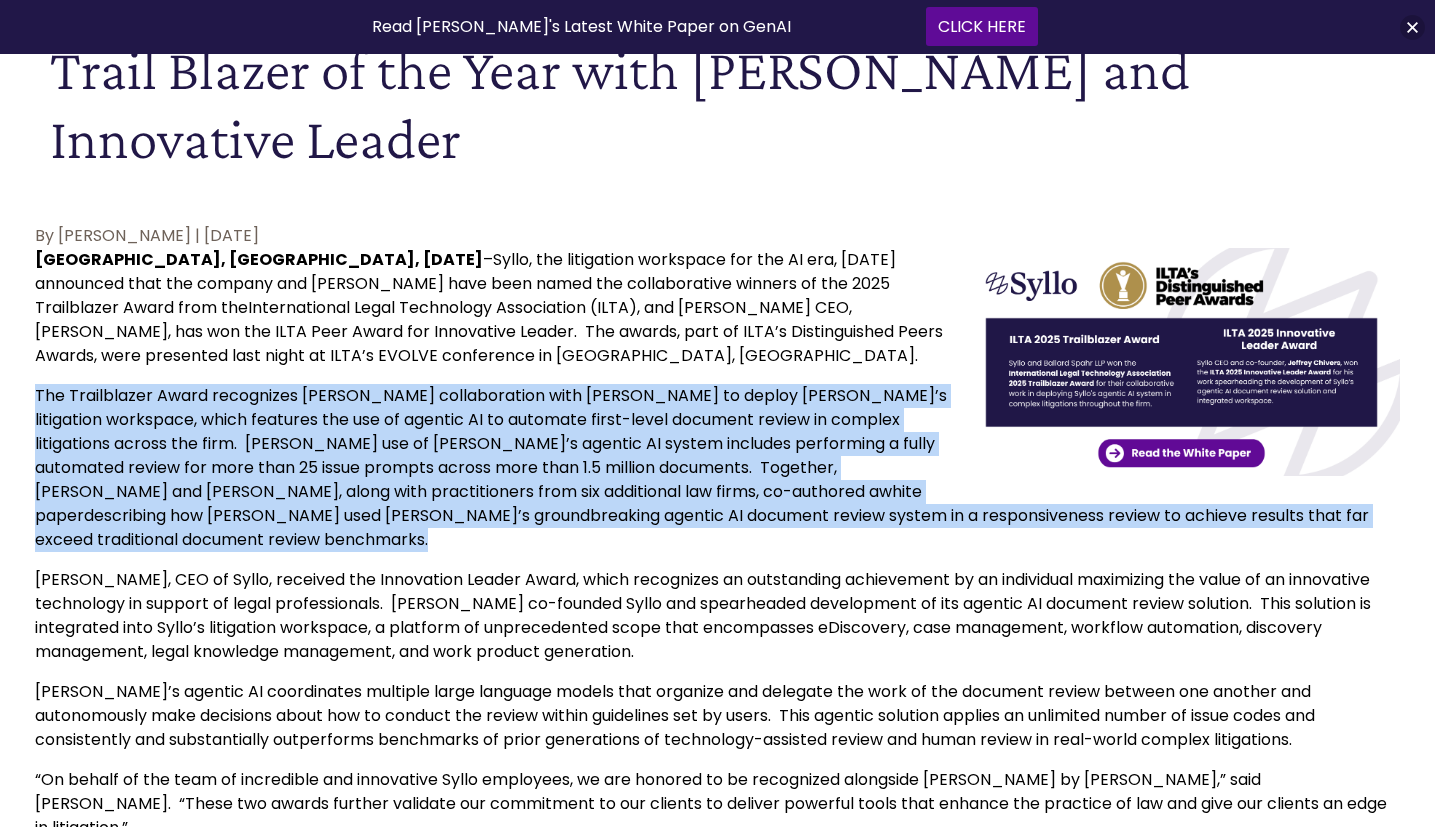 click on "The Trailblazer Award recognizes Ballard Spahr’s collaboration with Syllo to deploy Syllo’s litigation workspace, which features the use of agentic AI to automate first-level document review in complex litigations across the firm.  Ballard Spahr’s use of Syllo’s agentic AI system includes performing a fully automated review for more than 25 issue prompts across more than 1.5 million documents.  Together, Syllo and Ballard Spahr, along with practitioners from six additional law firms, co-authored a  white paper  describing how Ballard Spahr used Syllo’s groundbreaking agentic AI document review system in a responsiveness review to achieve results that far exceed traditional document review benchmarks." at bounding box center [702, 467] 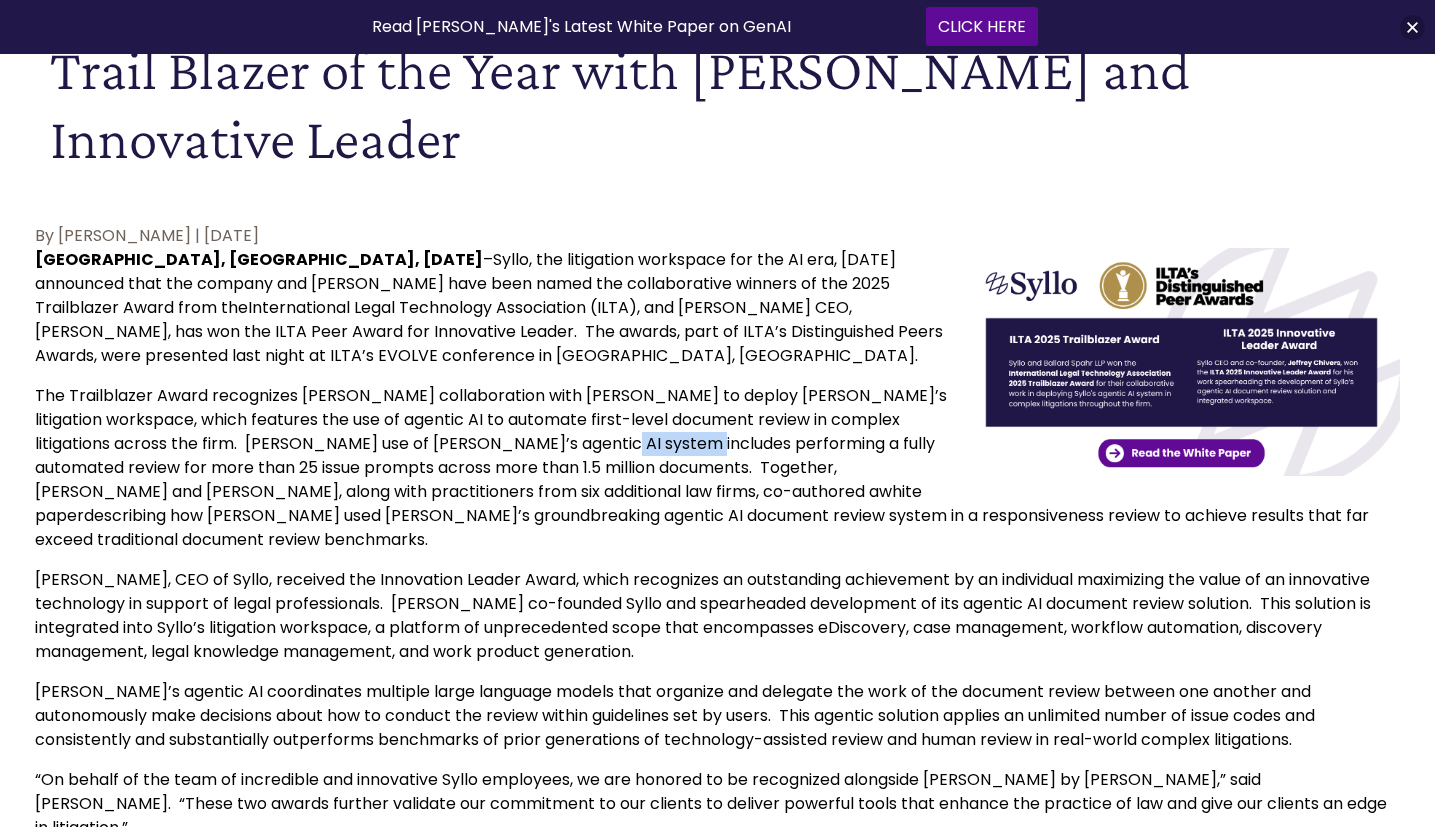 click on "The Trailblazer Award recognizes Ballard Spahr’s collaboration with Syllo to deploy Syllo’s litigation workspace, which features the use of agentic AI to automate first-level document review in complex litigations across the firm.  Ballard Spahr’s use of Syllo’s agentic AI system includes performing a fully automated review for more than 25 issue prompts across more than 1.5 million documents.  Together, Syllo and Ballard Spahr, along with practitioners from six additional law firms, co-authored a  white paper  describing how Ballard Spahr used Syllo’s groundbreaking agentic AI document review system in a responsiveness review to achieve results that far exceed traditional document review benchmarks." at bounding box center [702, 467] 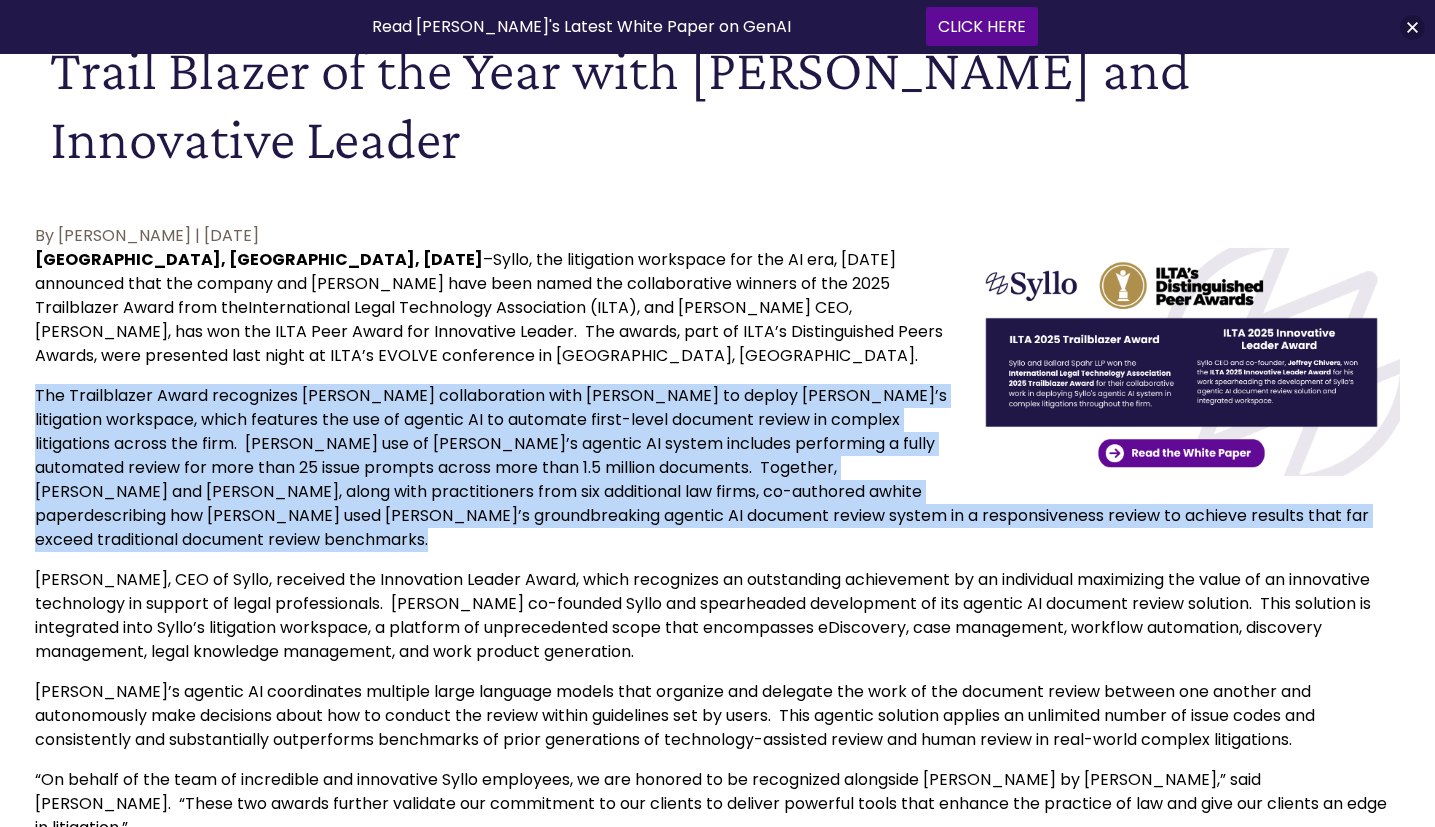 click on "The Trailblazer Award recognizes Ballard Spahr’s collaboration with Syllo to deploy Syllo’s litigation workspace, which features the use of agentic AI to automate first-level document review in complex litigations across the firm.  Ballard Spahr’s use of Syllo’s agentic AI system includes performing a fully automated review for more than 25 issue prompts across more than 1.5 million documents.  Together, Syllo and Ballard Spahr, along with practitioners from six additional law firms, co-authored a  white paper  describing how Ballard Spahr used Syllo’s groundbreaking agentic AI document review system in a responsiveness review to achieve results that far exceed traditional document review benchmarks." at bounding box center (702, 467) 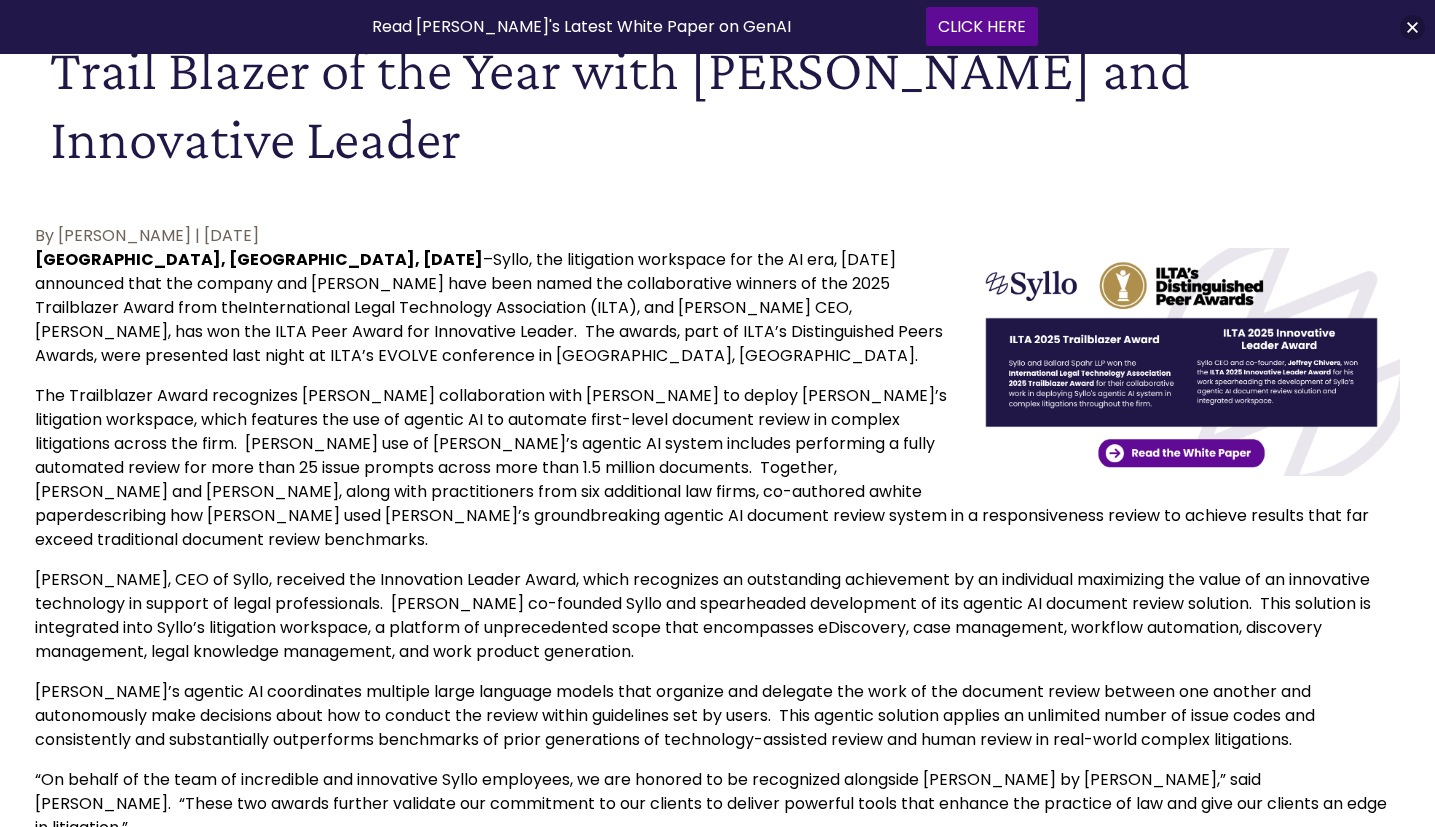 click on "MYRTLE BEACH, SC, April 30, 2025  –  Syllo , the litigation workspace for the AI era, today announced that the company and Ballard Spahr have been named the collaborative winners of the 2025 Trailblazer Award from the  International Legal Technology Association (ILTA) , and Syllo CEO, Jeffrey Chivers, has won the ILTA Peer Award for Innovative Leader.  The awards, part of ILTA’s Distinguished Peers Awards, were presented last night at ILTA’s EVOLVE conference in Myrtle Beach, SC." at bounding box center (717, 308) 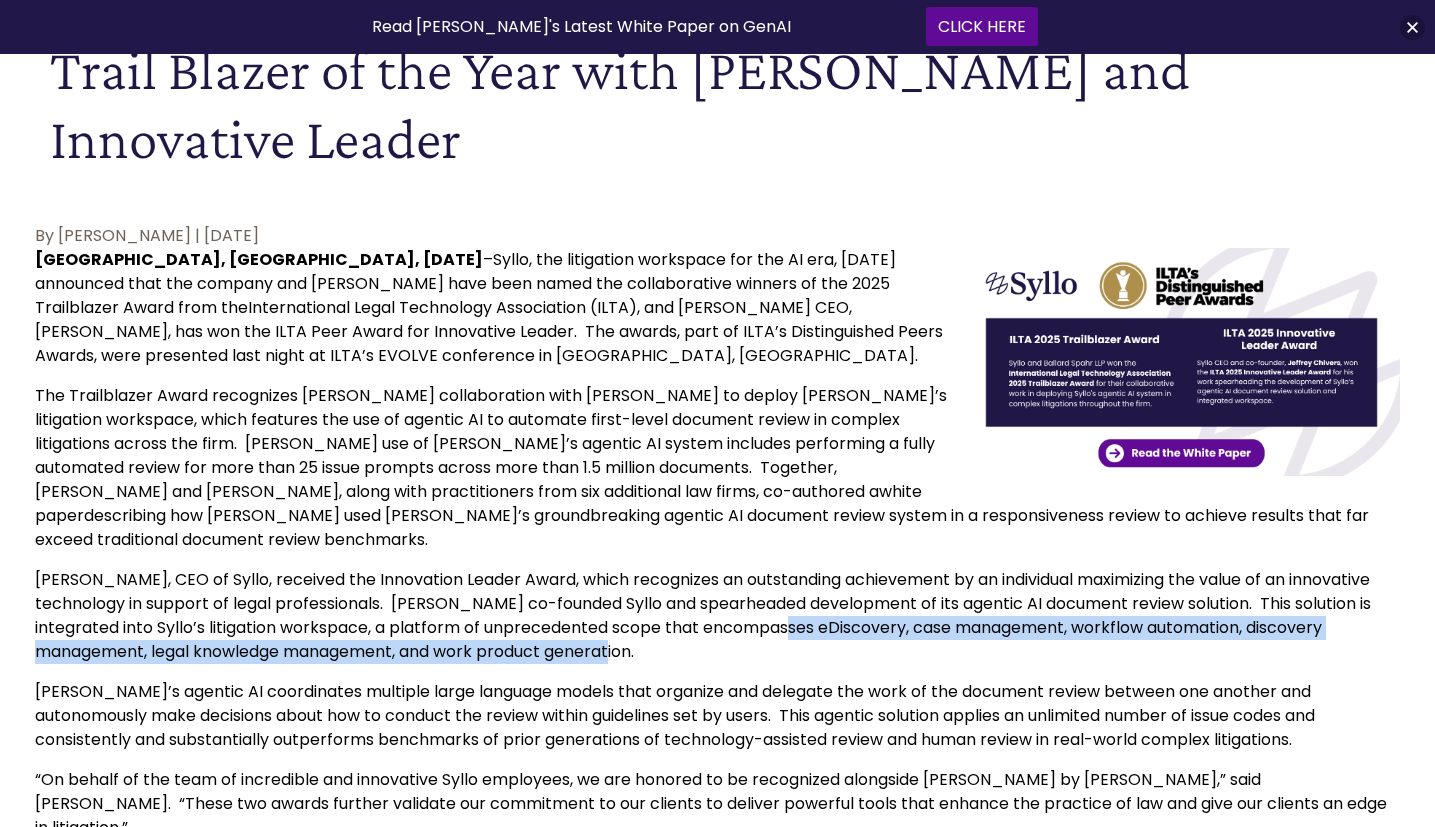 drag, startPoint x: 668, startPoint y: 627, endPoint x: 826, endPoint y: 602, distance: 159.96562 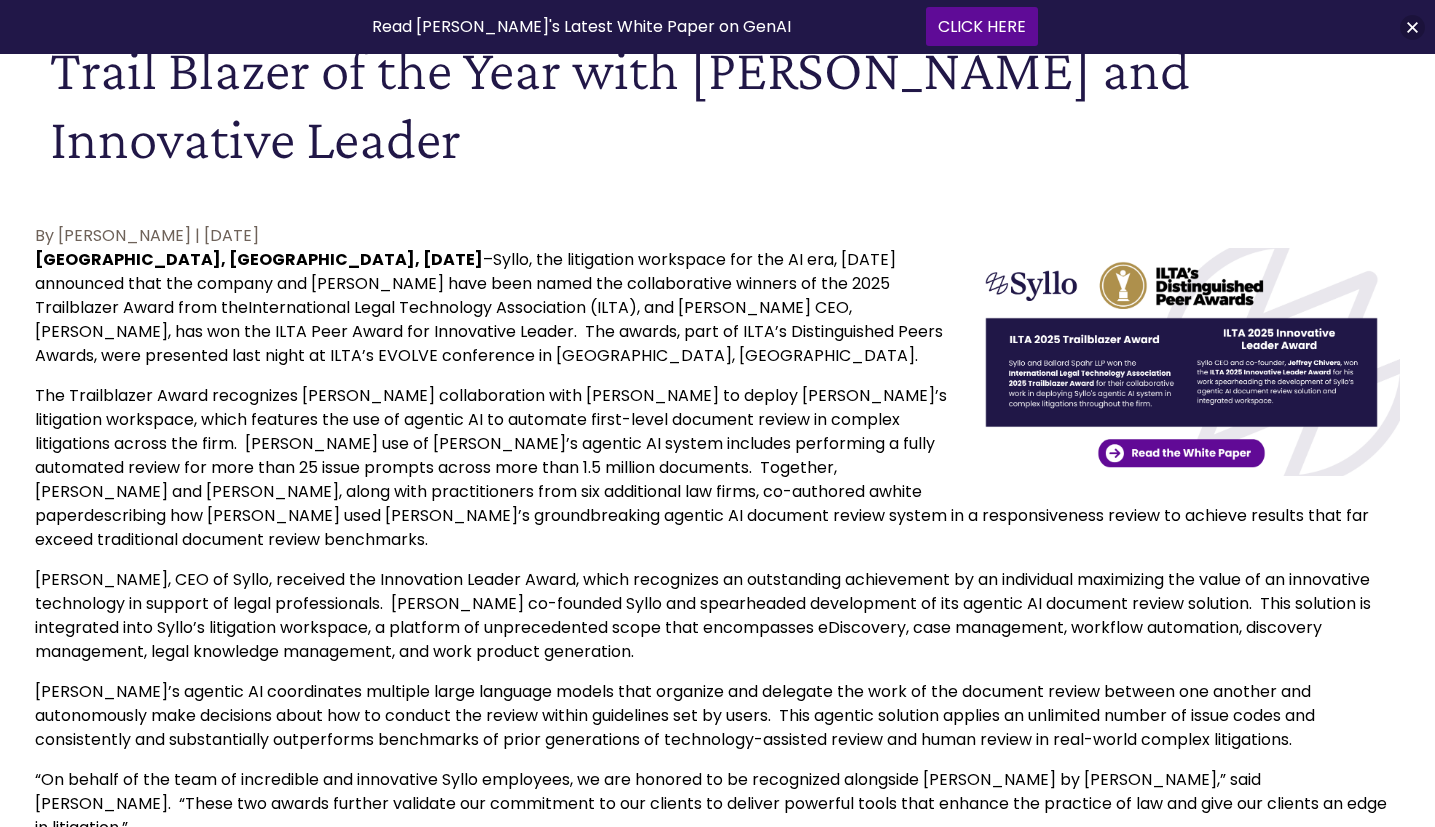 click on "Syllo’s agentic AI coordinates multiple large language models that organize and delegate the work of the document review between one another and autonomously make decisions about how to conduct the review within guidelines set by users.  This agentic solution applies an unlimited number of issue codes and consistently and substantially outperforms benchmarks of prior generations of technology-assisted review and human review in real-world complex litigations." at bounding box center (675, 715) 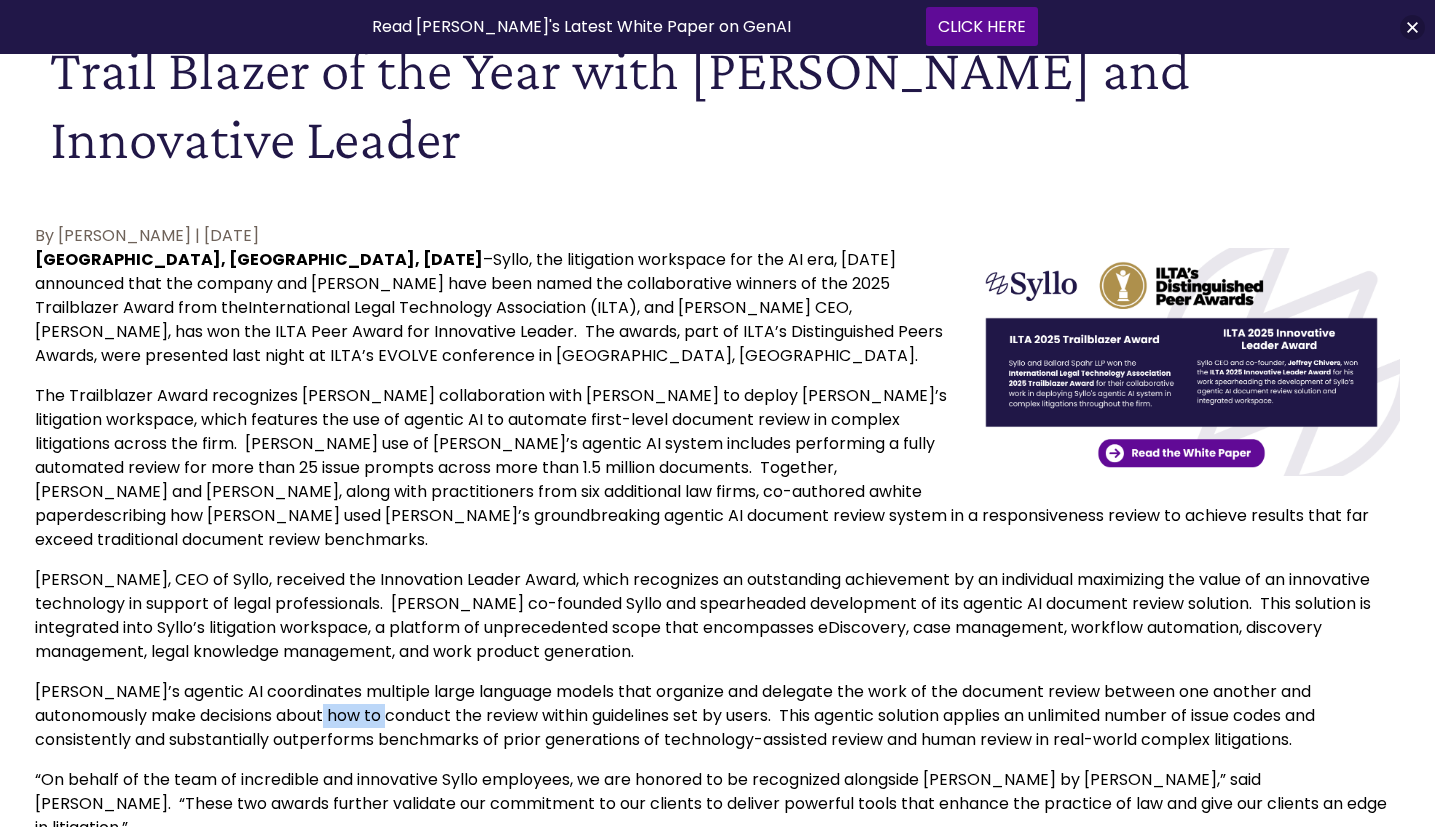 click on "Syllo’s agentic AI coordinates multiple large language models that organize and delegate the work of the document review between one another and autonomously make decisions about how to conduct the review within guidelines set by users.  This agentic solution applies an unlimited number of issue codes and consistently and substantially outperforms benchmarks of prior generations of technology-assisted review and human review in real-world complex litigations." at bounding box center [675, 715] 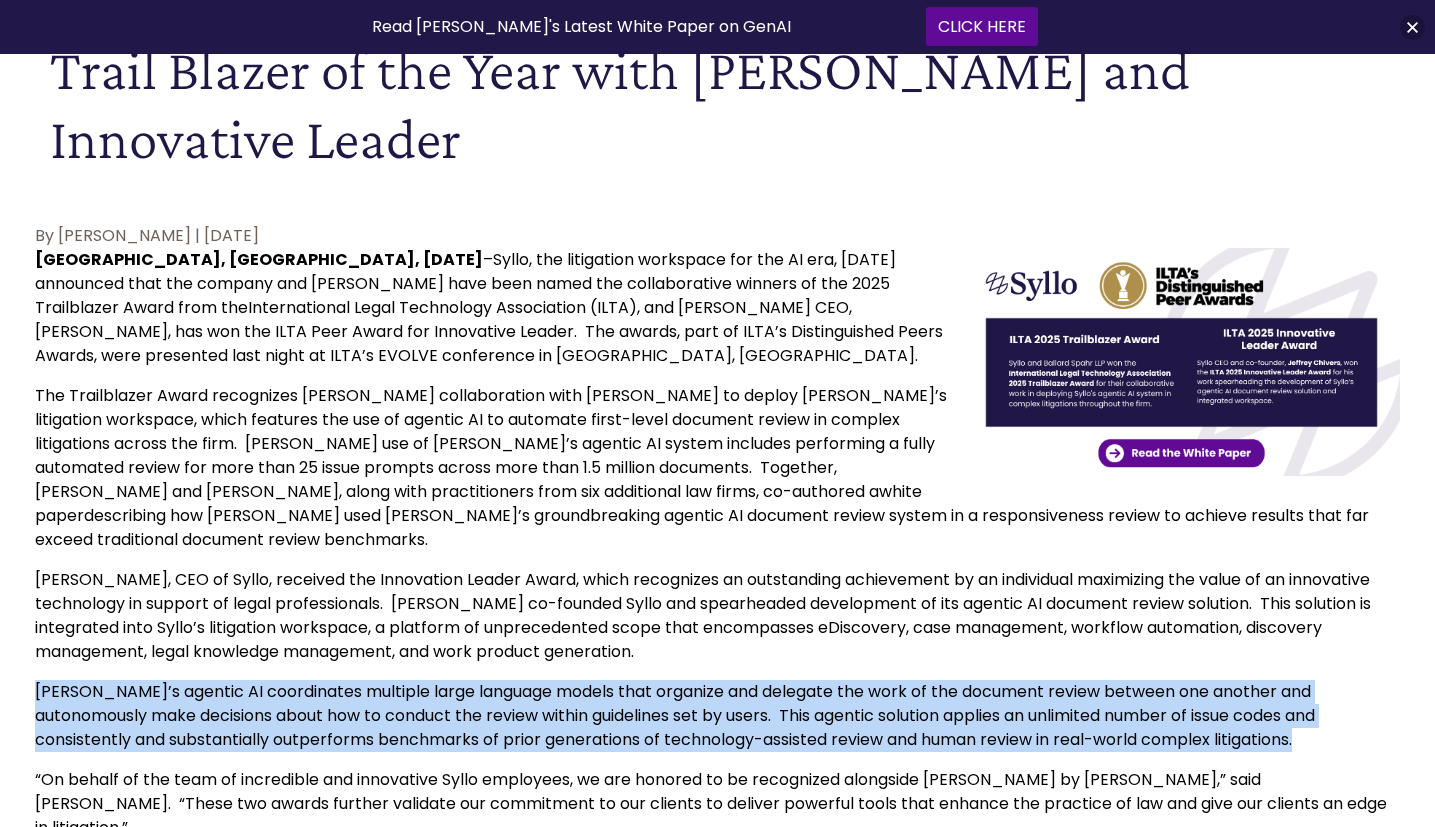 click on "Syllo’s agentic AI coordinates multiple large language models that organize and delegate the work of the document review between one another and autonomously make decisions about how to conduct the review within guidelines set by users.  This agentic solution applies an unlimited number of issue codes and consistently and substantially outperforms benchmarks of prior generations of technology-assisted review and human review in real-world complex litigations." at bounding box center [675, 715] 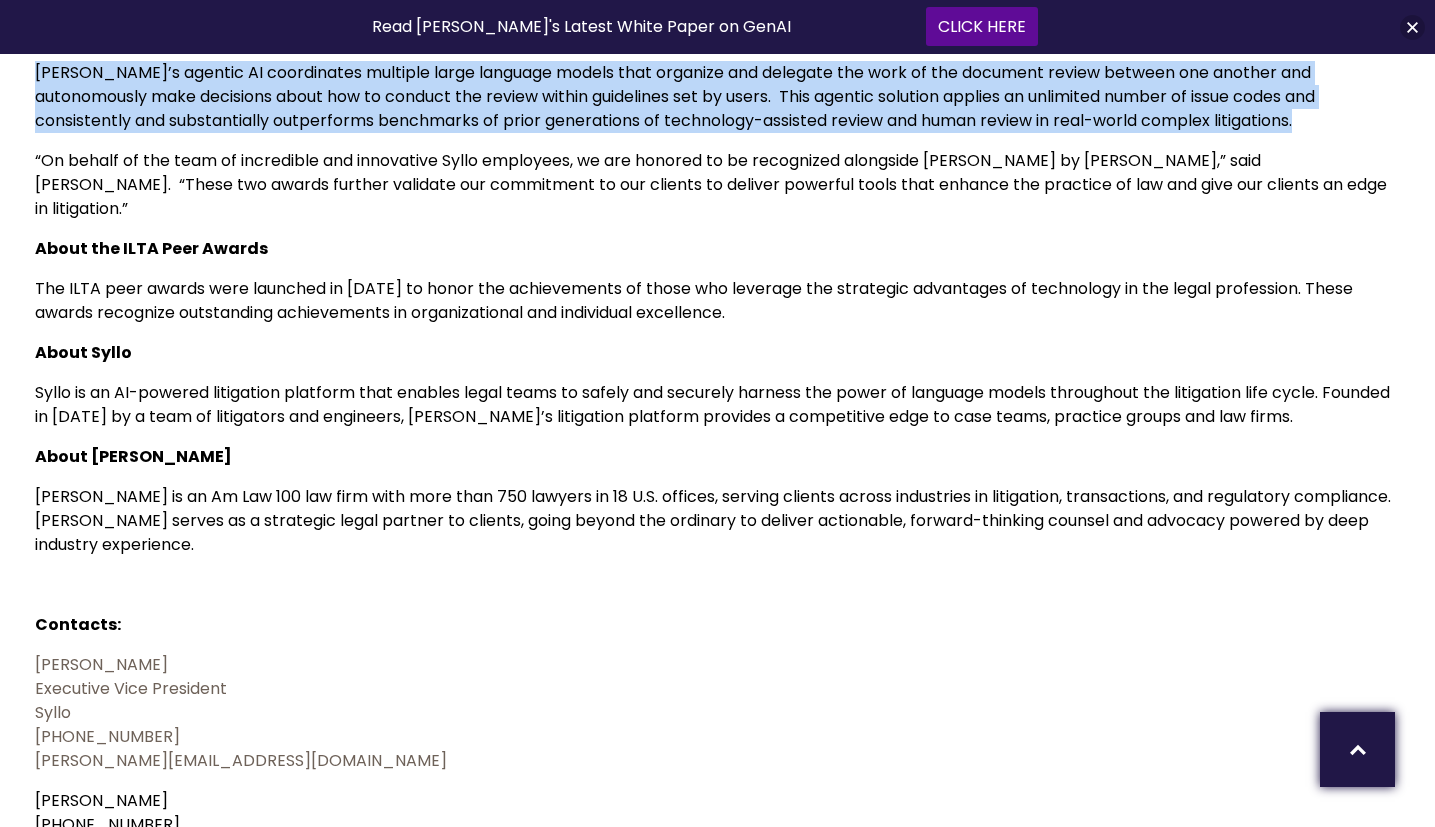 scroll, scrollTop: 1000, scrollLeft: 0, axis: vertical 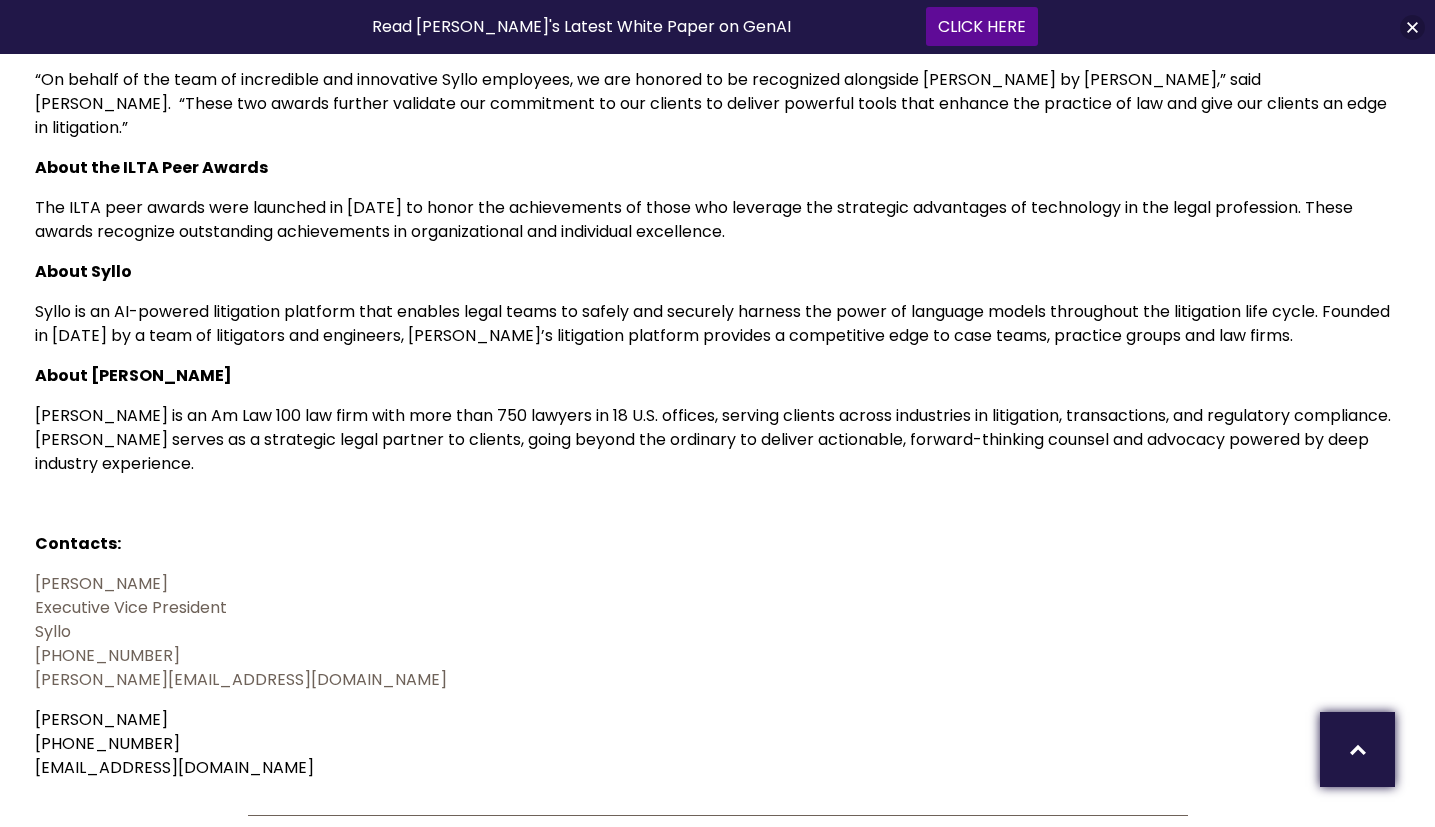 click on "Ballard Spahr is an Am Law 100 law firm with more than 750 lawyers in 18 U.S. offices, serving clients across industries in litigation, transactions, and regulatory compliance. Ballard serves as a strategic legal partner to clients, going beyond the ordinary to deliver actionable, forward-thinking counsel and advocacy powered by deep industry experience." at bounding box center [717, 440] 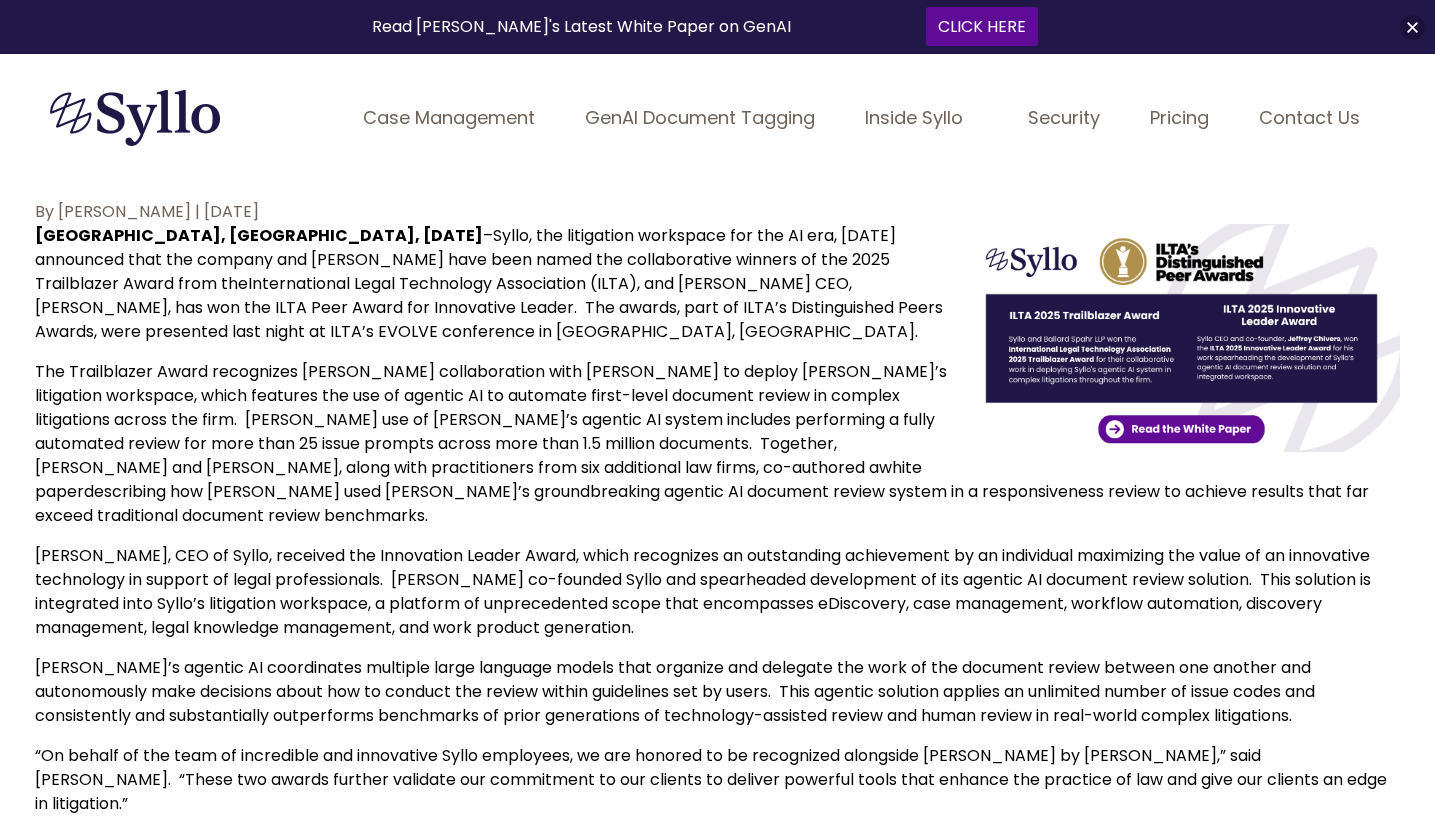scroll, scrollTop: 200, scrollLeft: 0, axis: vertical 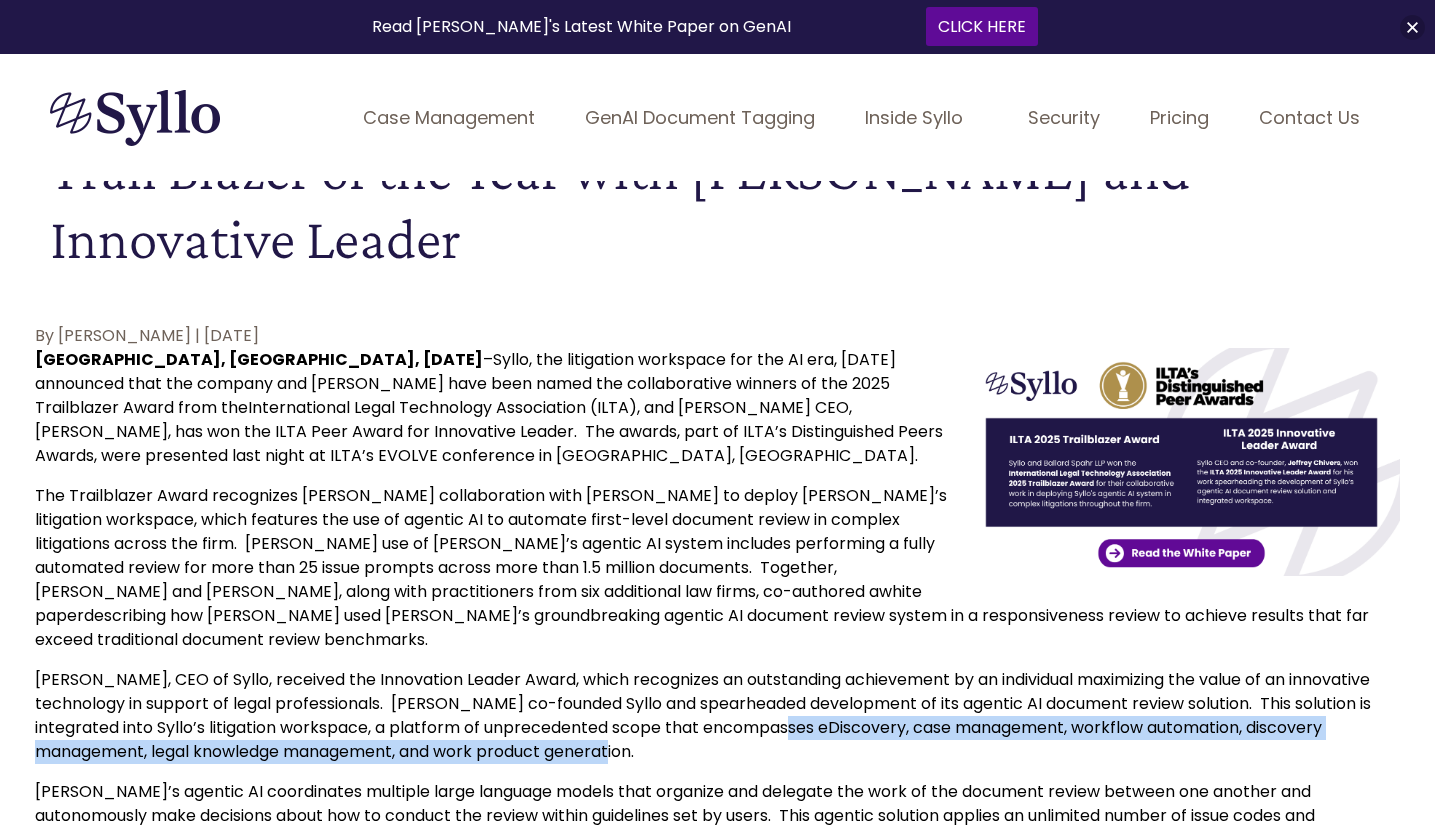 drag, startPoint x: 1027, startPoint y: 734, endPoint x: 828, endPoint y: 705, distance: 201.10196 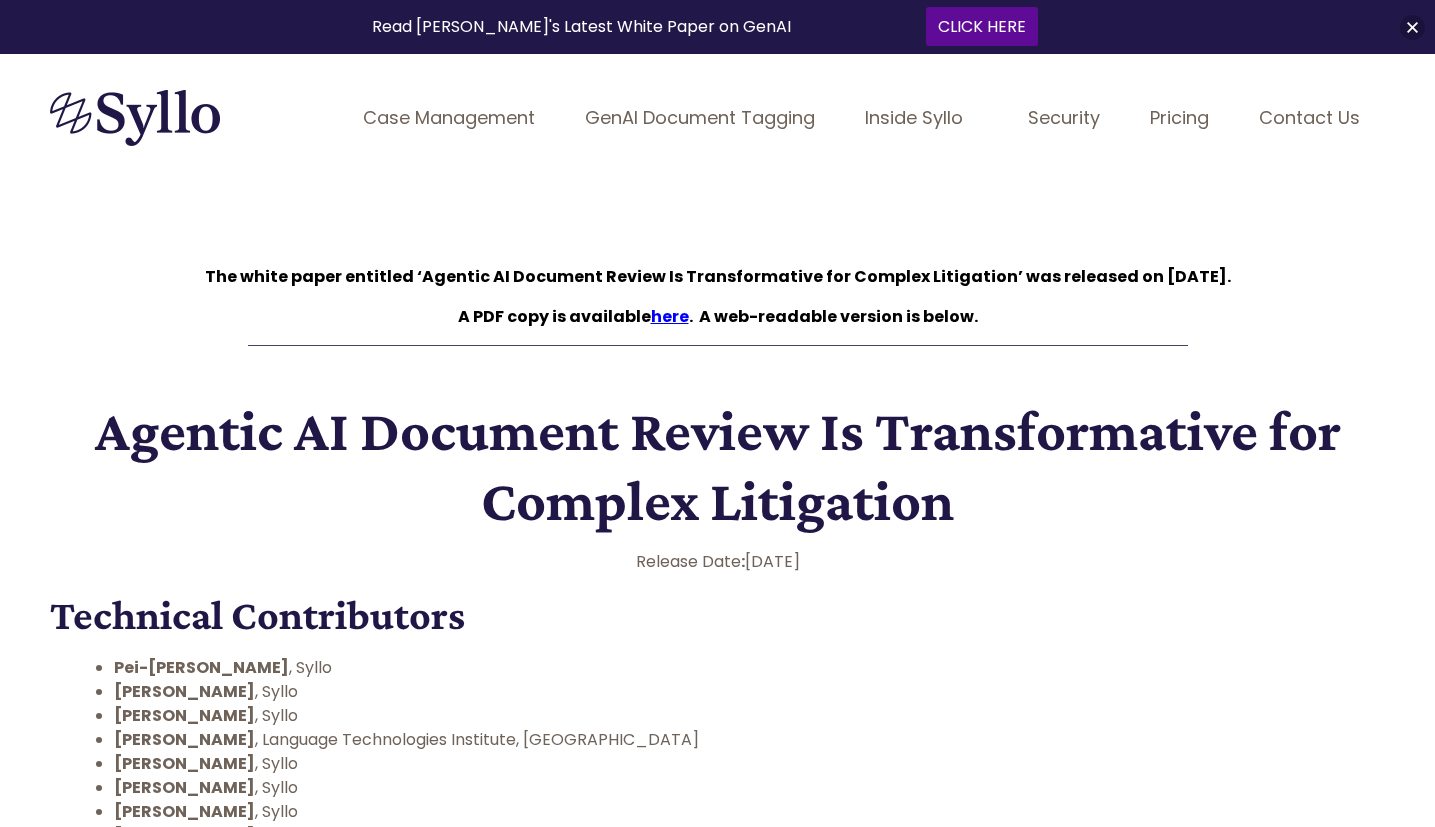 scroll, scrollTop: 0, scrollLeft: 0, axis: both 